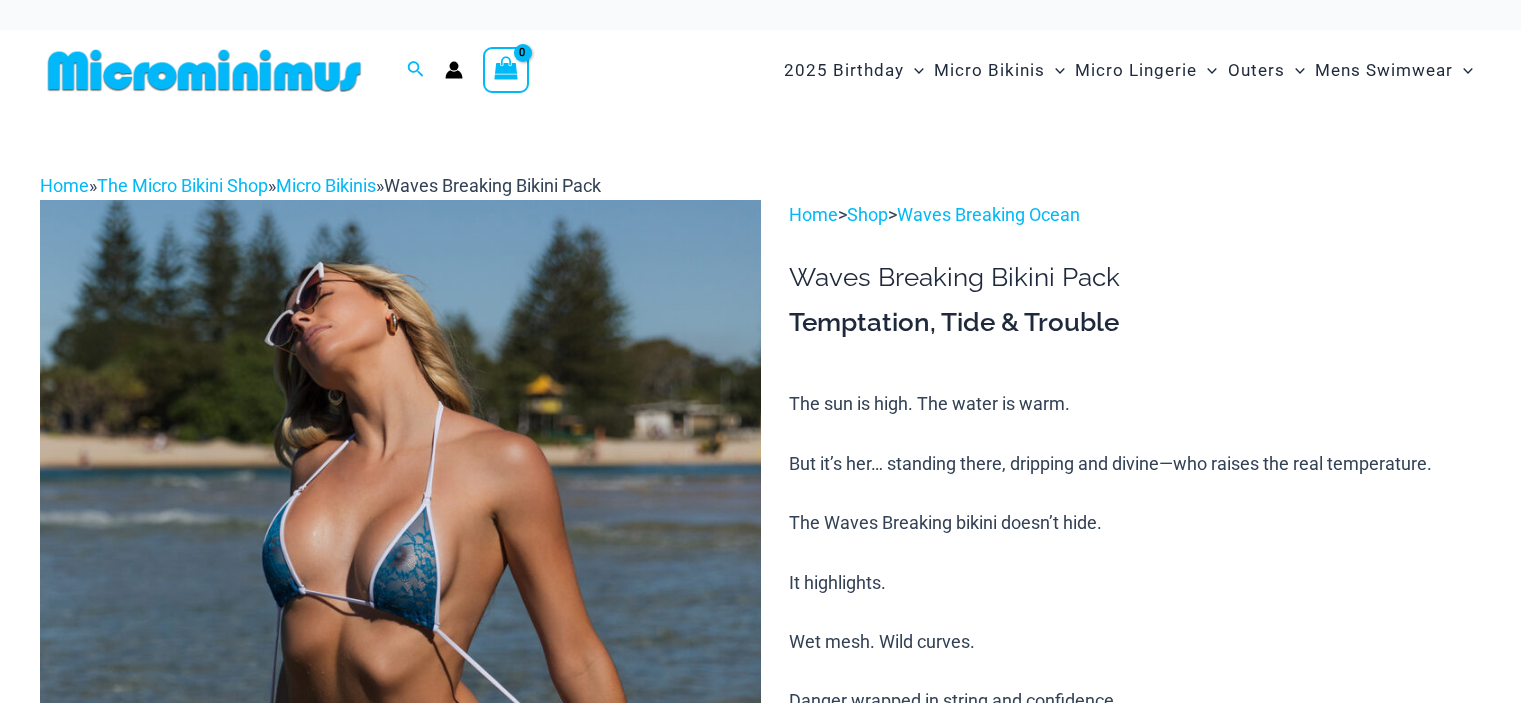 scroll, scrollTop: 995, scrollLeft: 0, axis: vertical 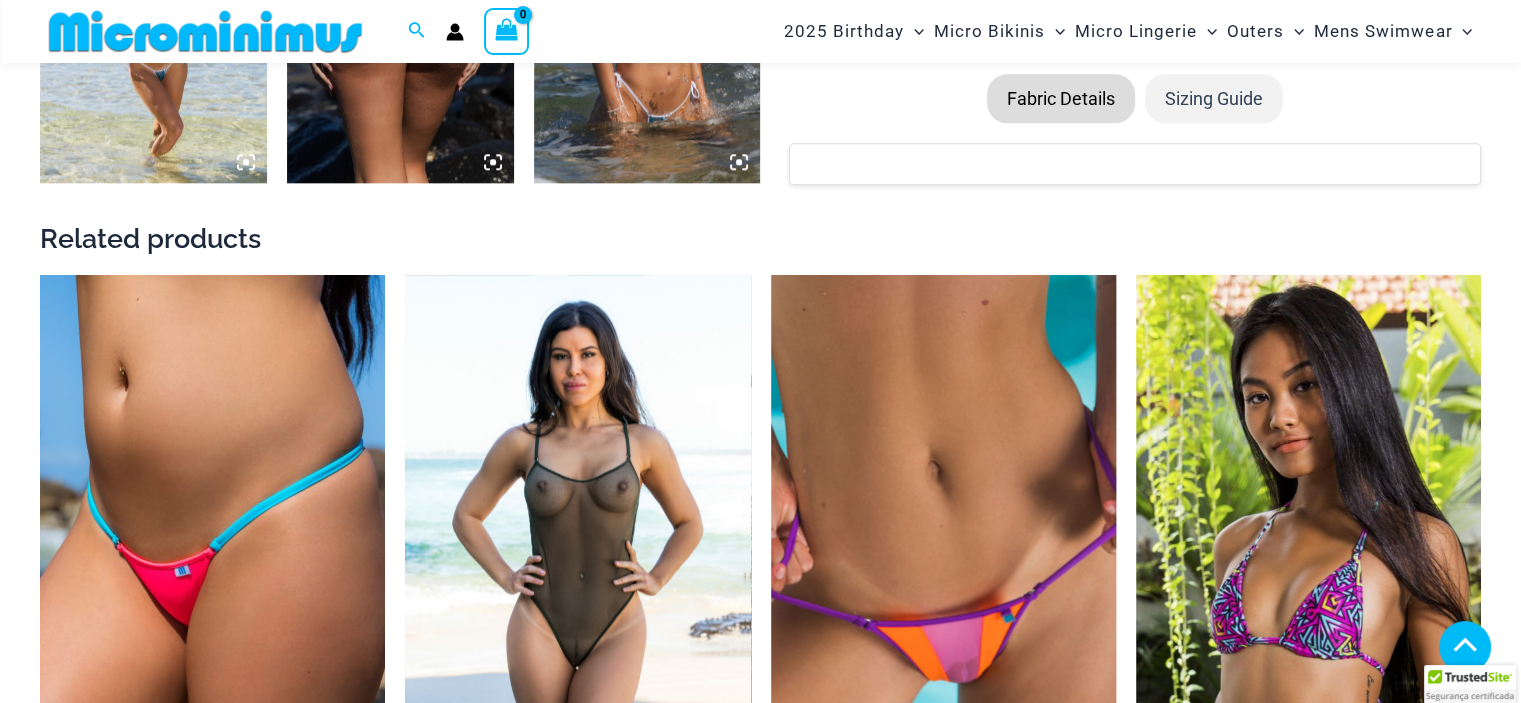 click at bounding box center [577, 534] 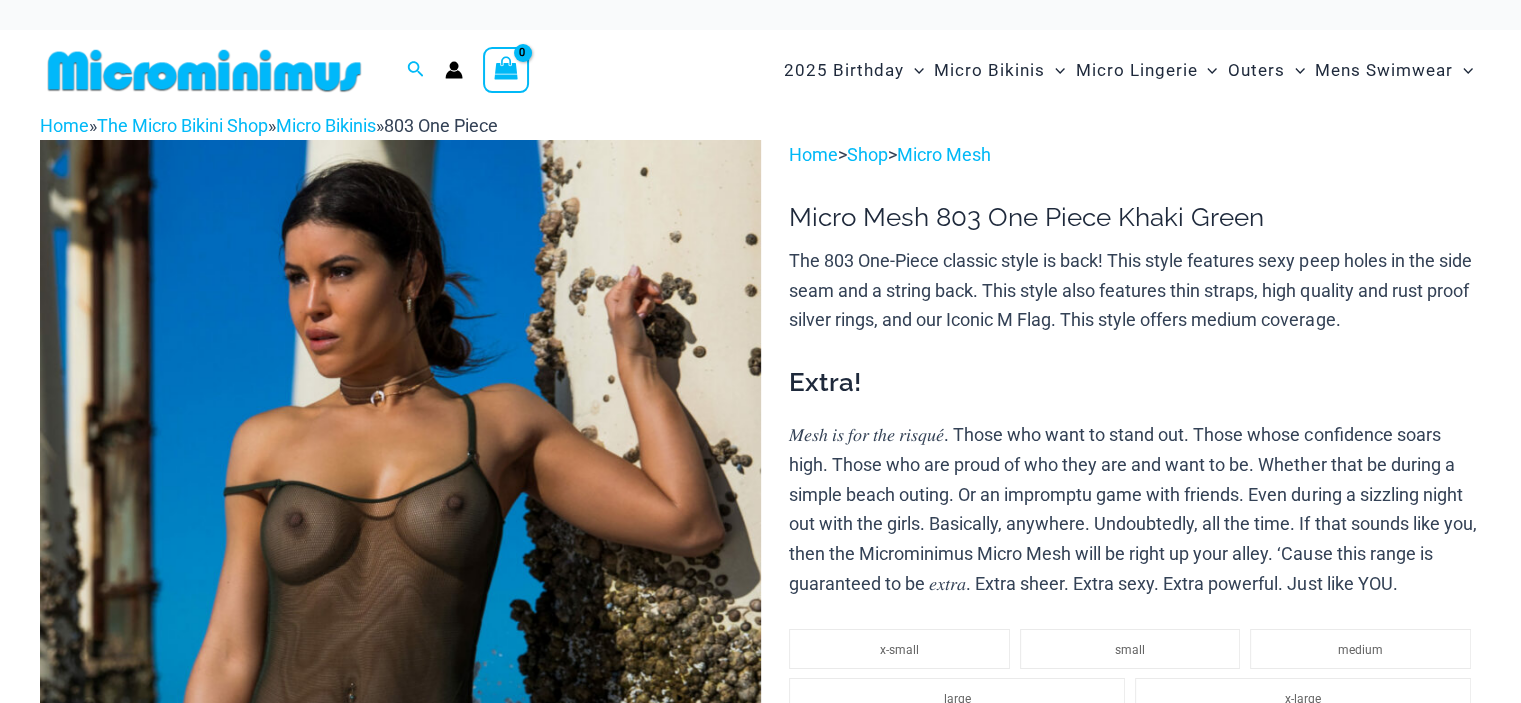 scroll, scrollTop: 303, scrollLeft: 0, axis: vertical 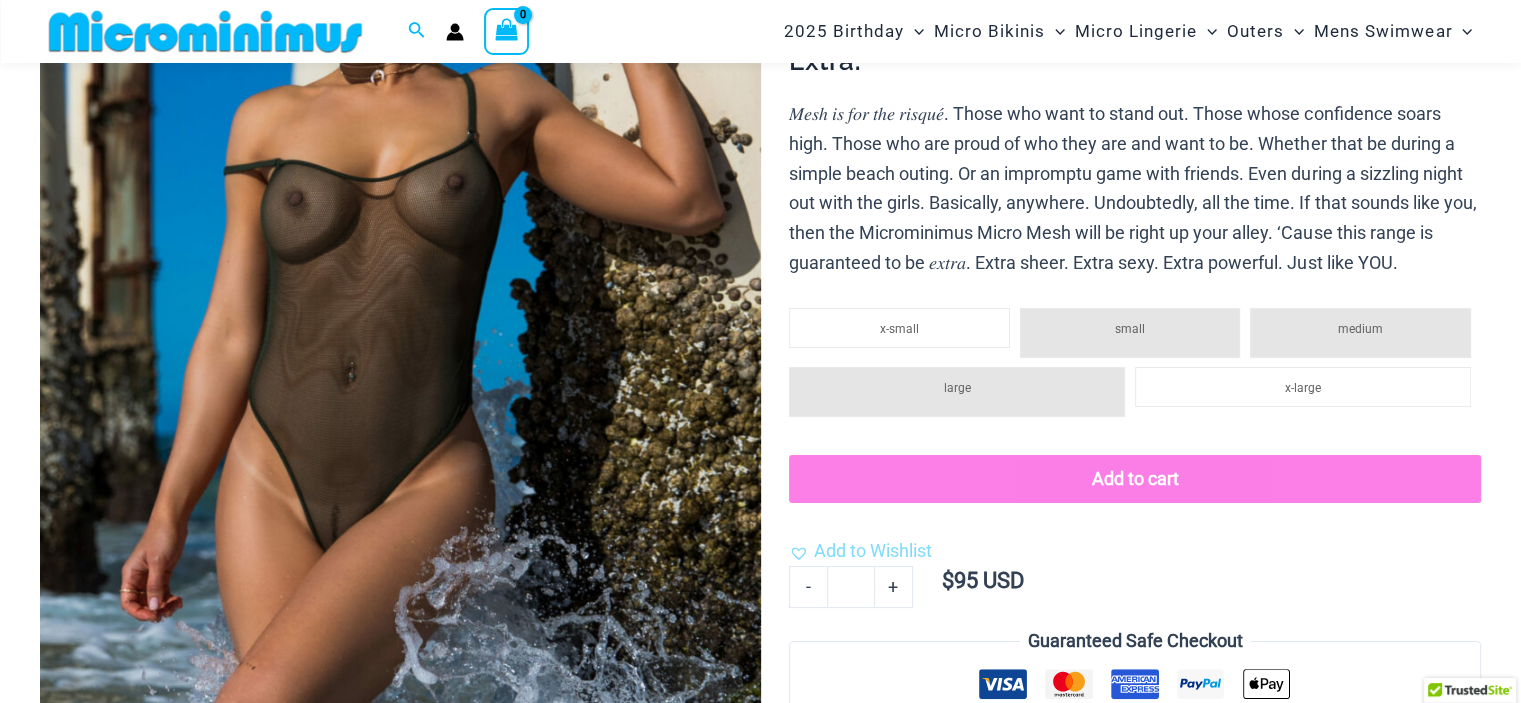 click at bounding box center (400, 359) 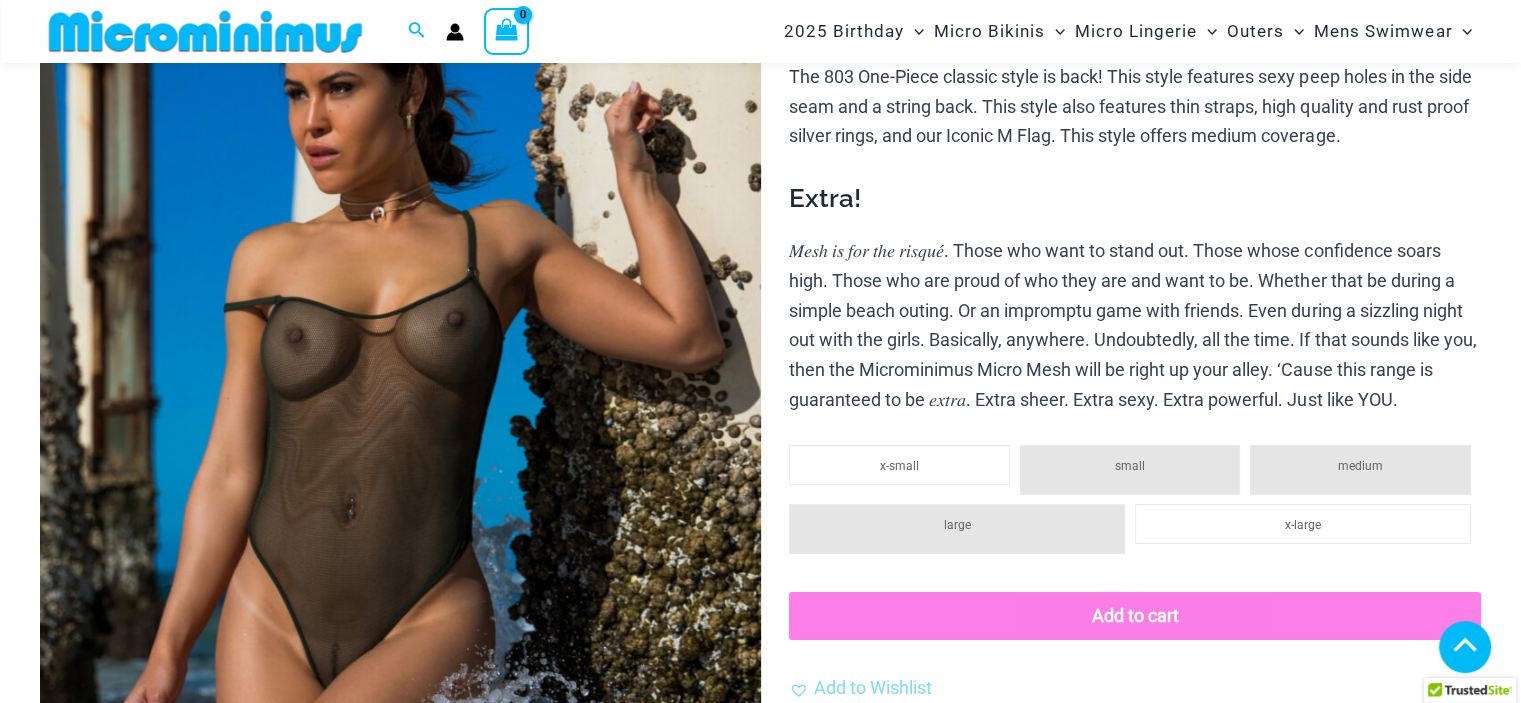 click at bounding box center (153, 1227) 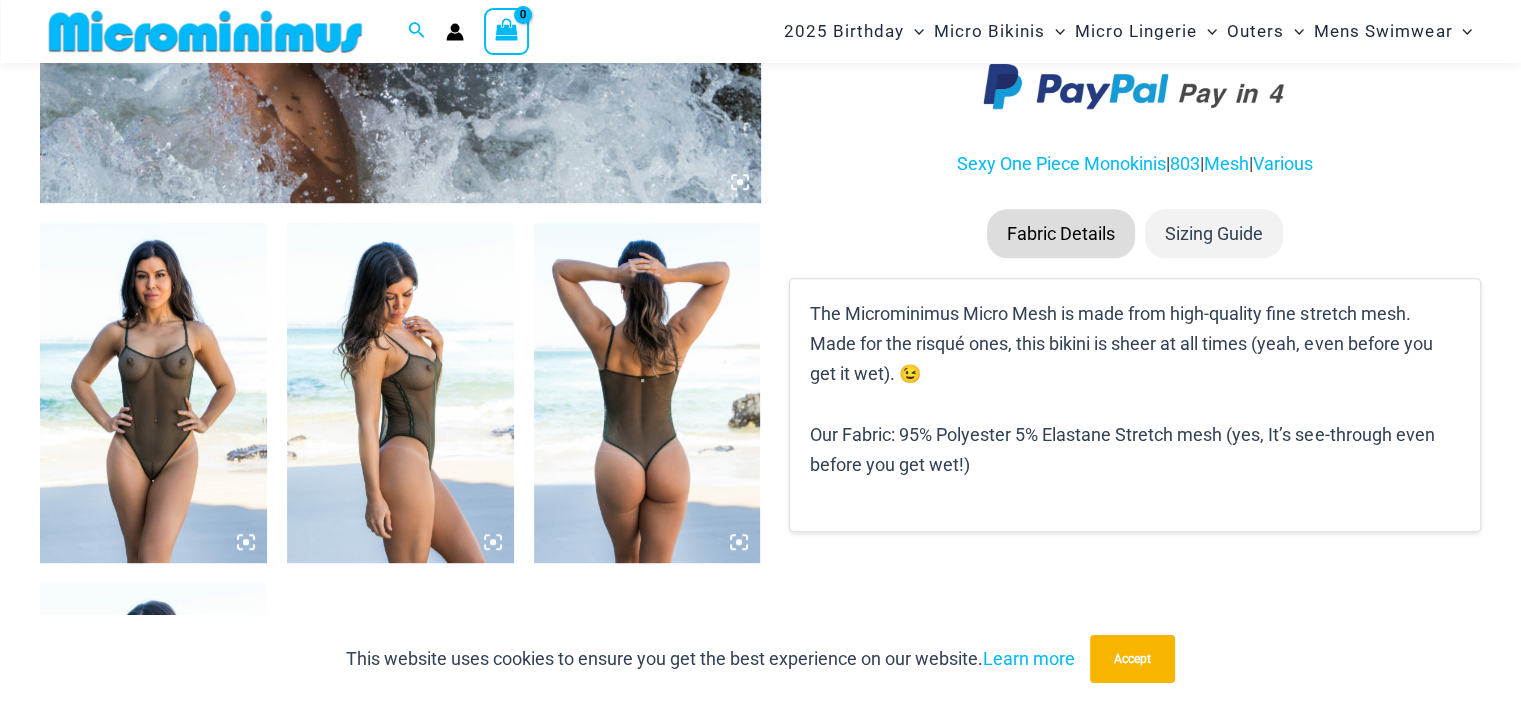 click 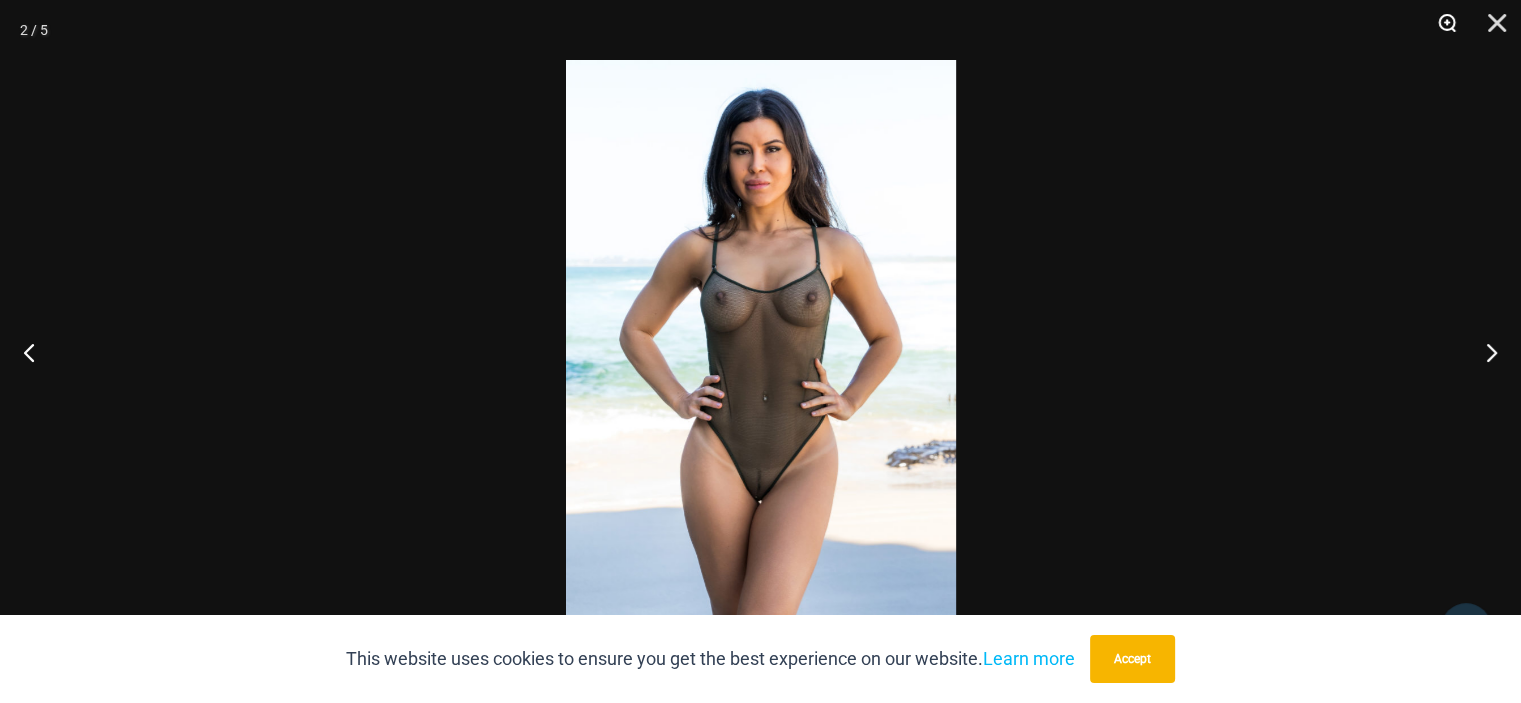 click at bounding box center (1440, 30) 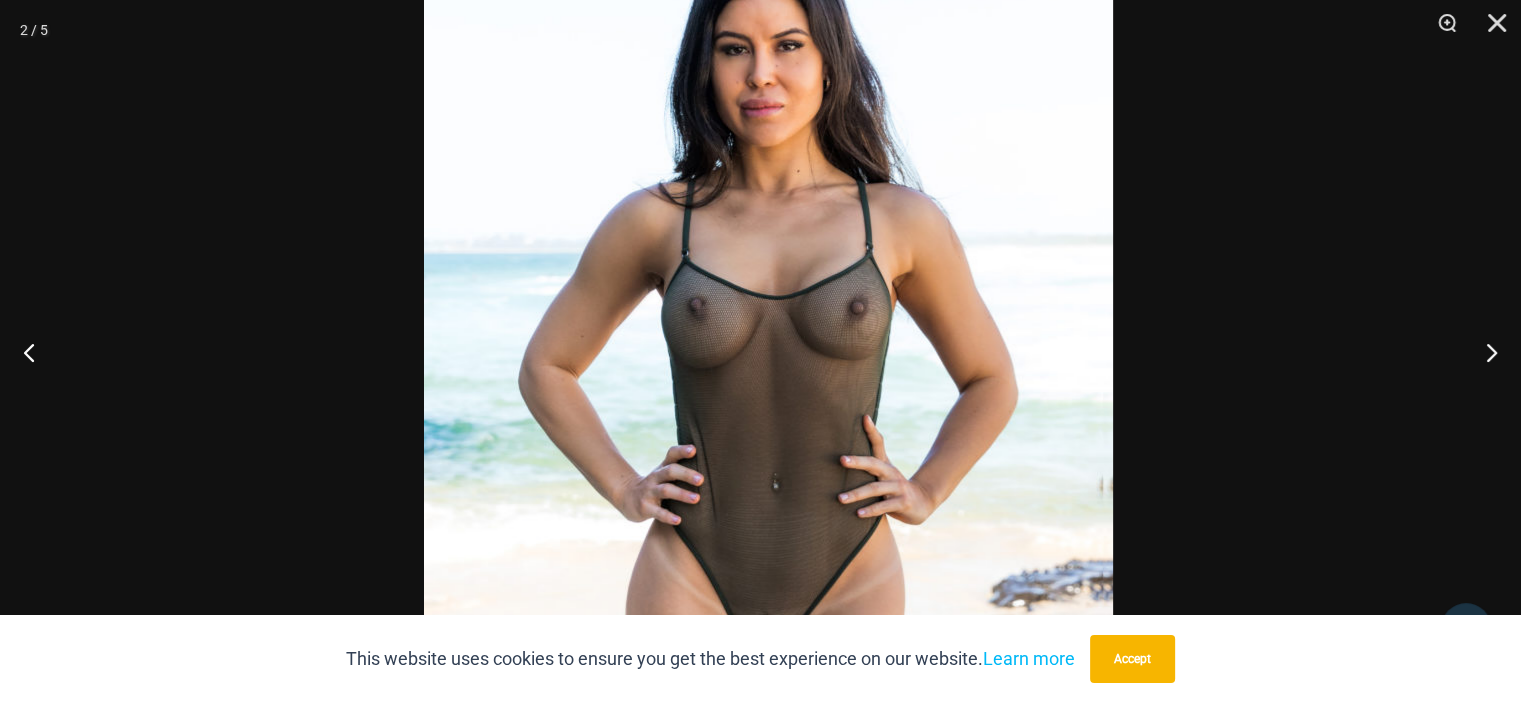 click at bounding box center (768, 403) 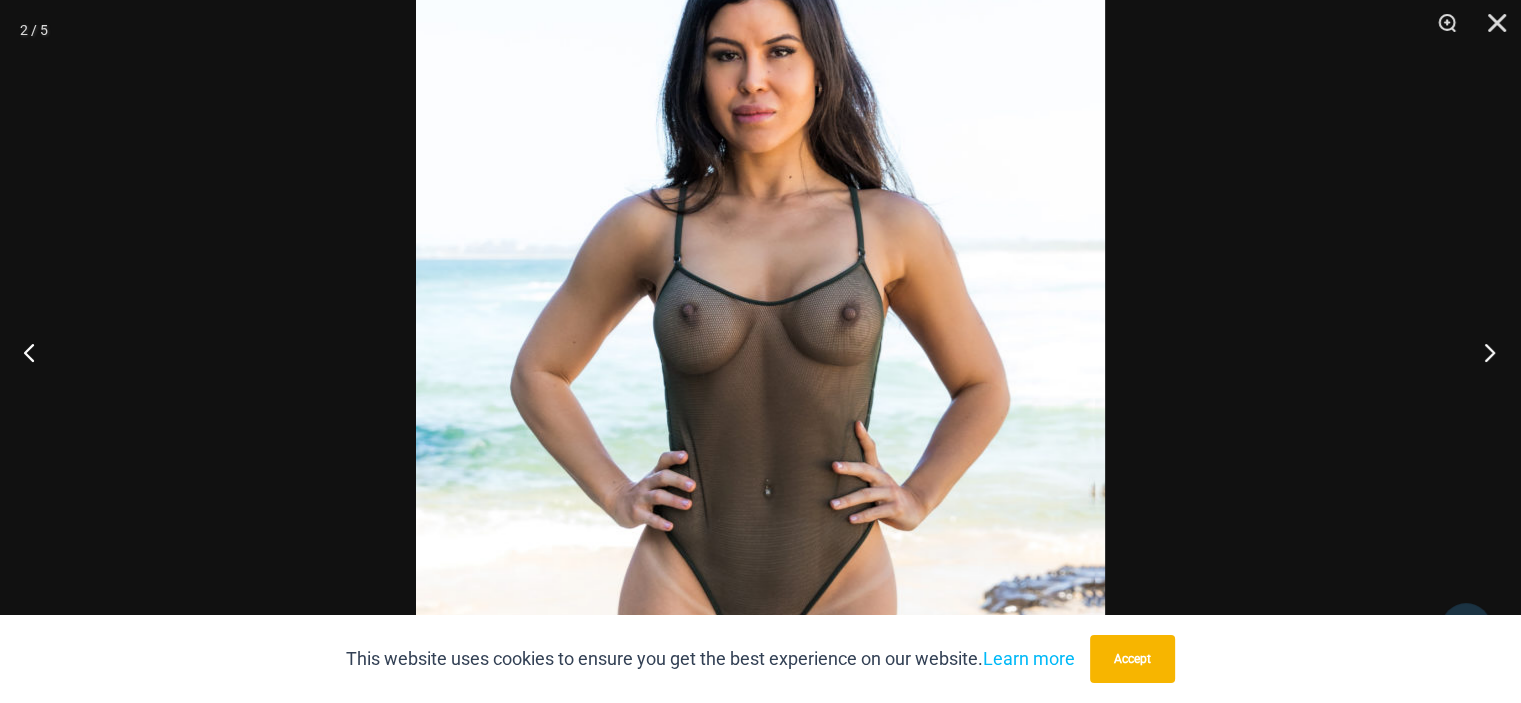 click at bounding box center (1483, 352) 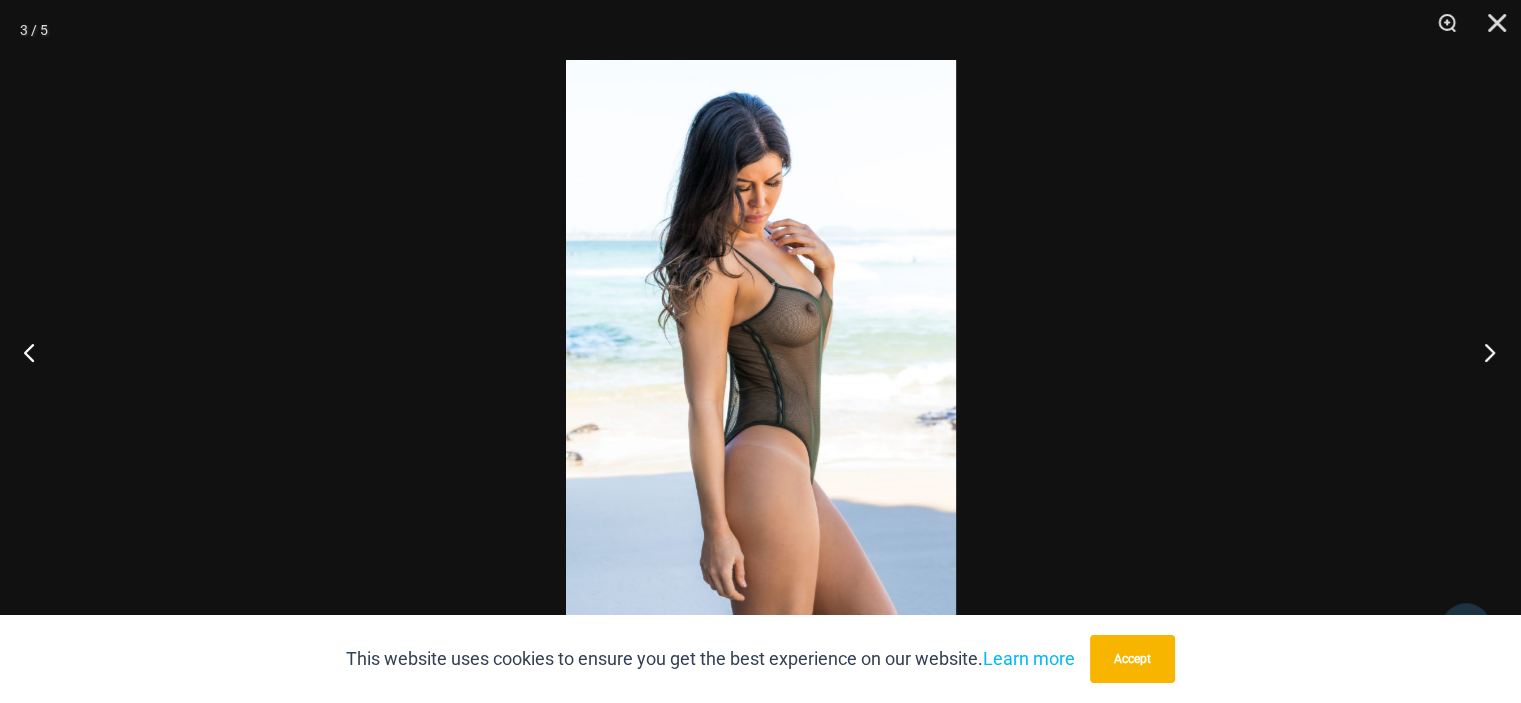 click at bounding box center [1483, 352] 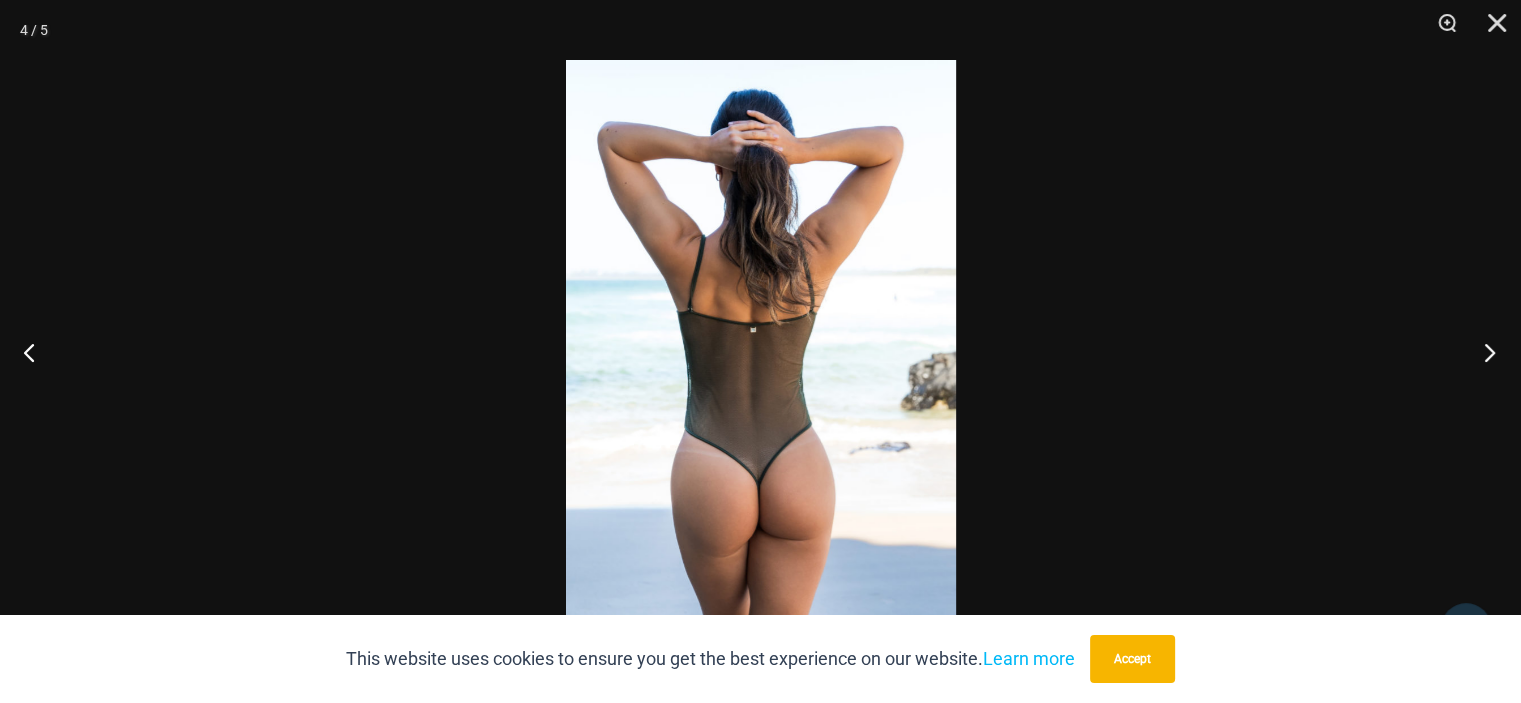 click at bounding box center (1483, 352) 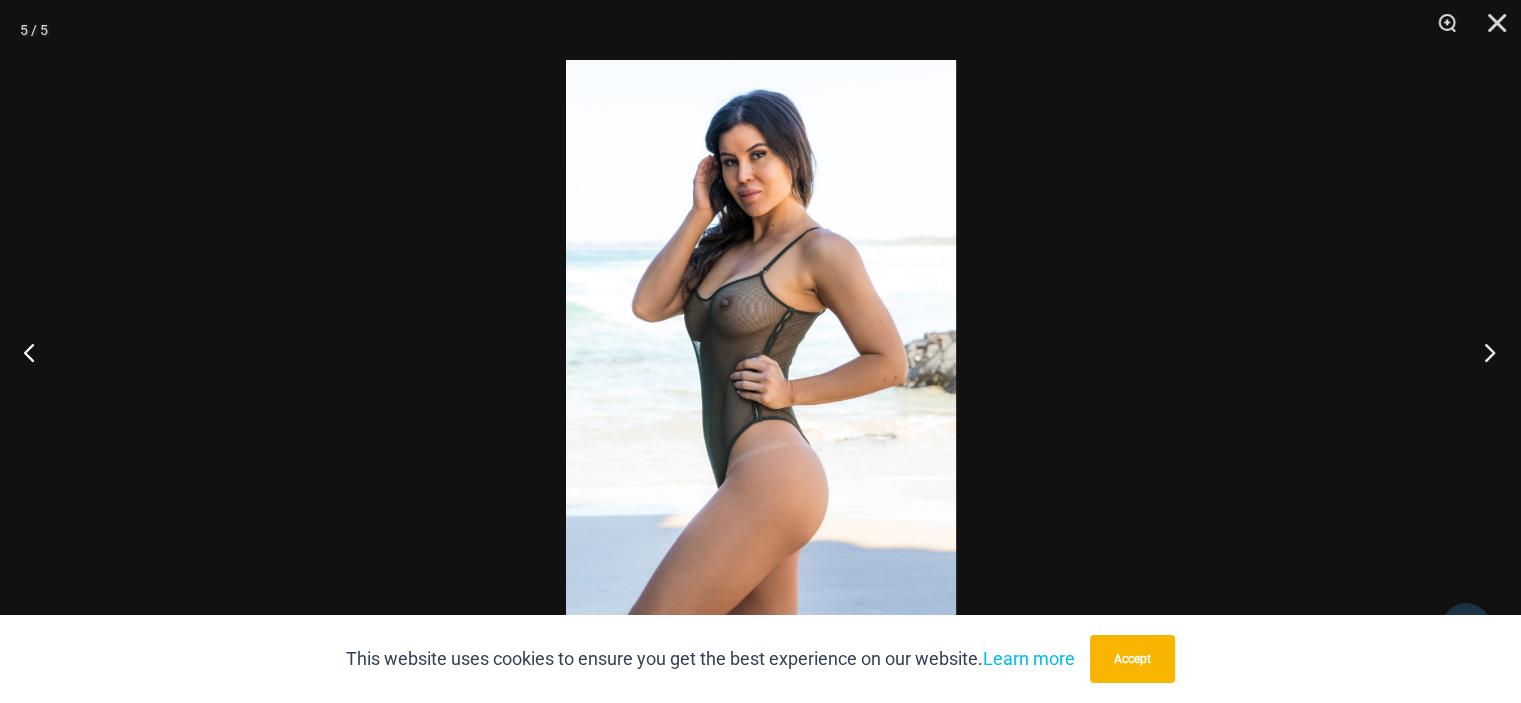 click at bounding box center (1483, 352) 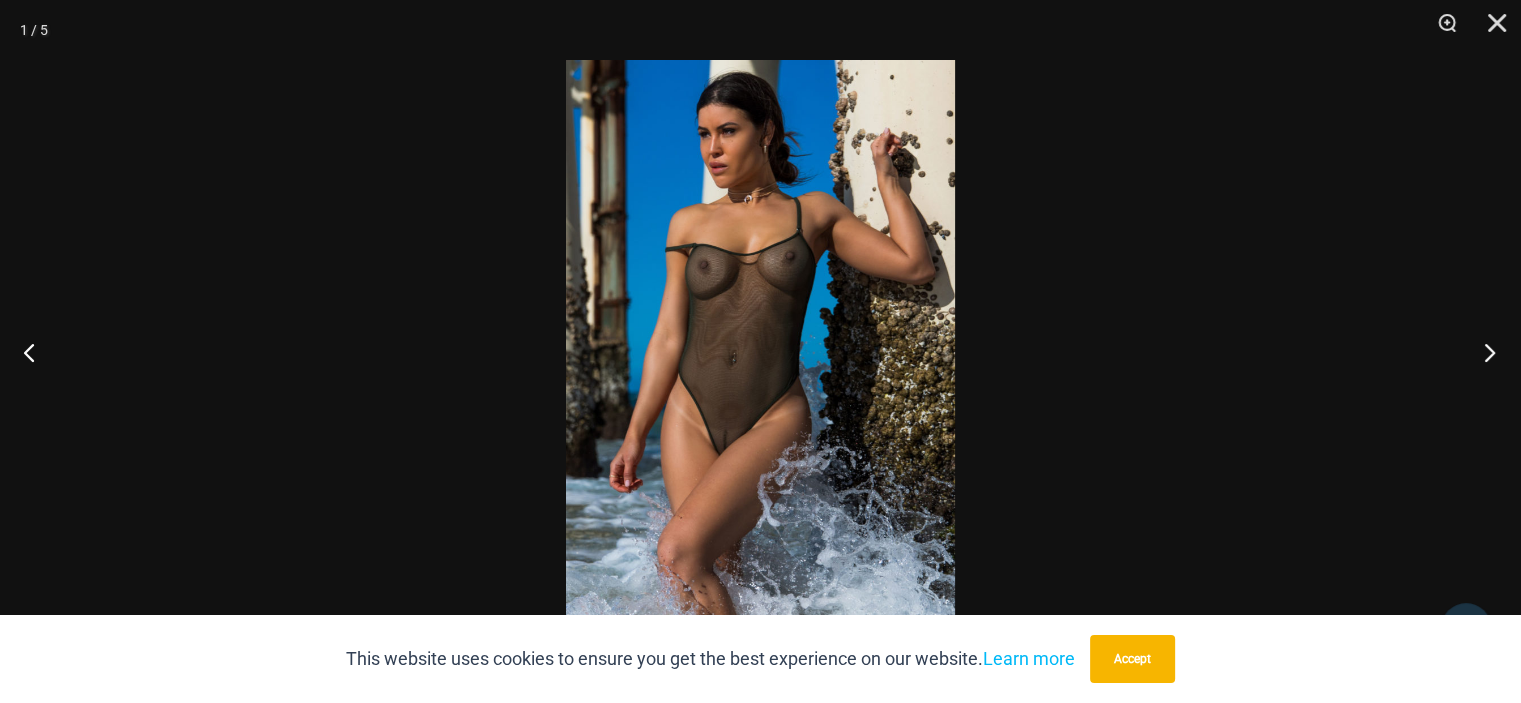 click at bounding box center [1483, 352] 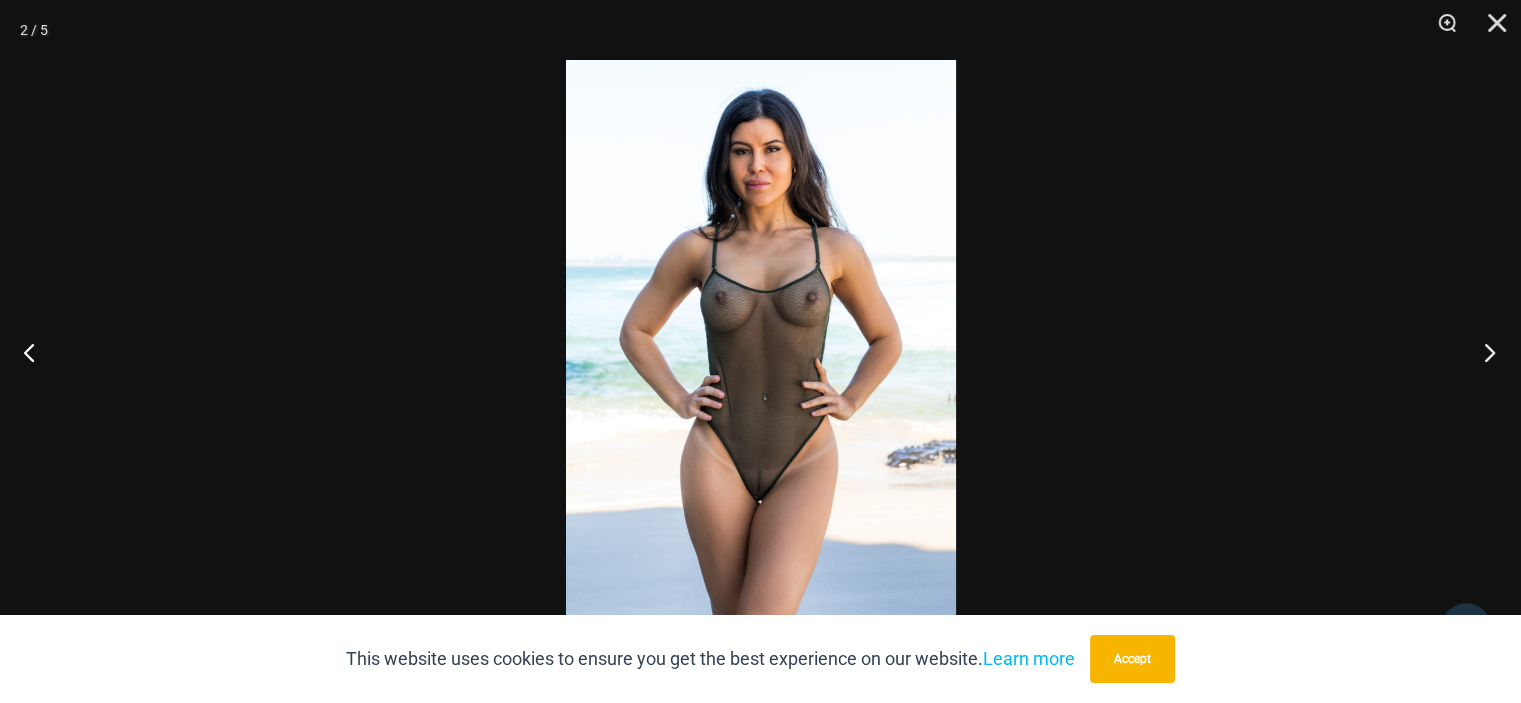 click at bounding box center [1483, 352] 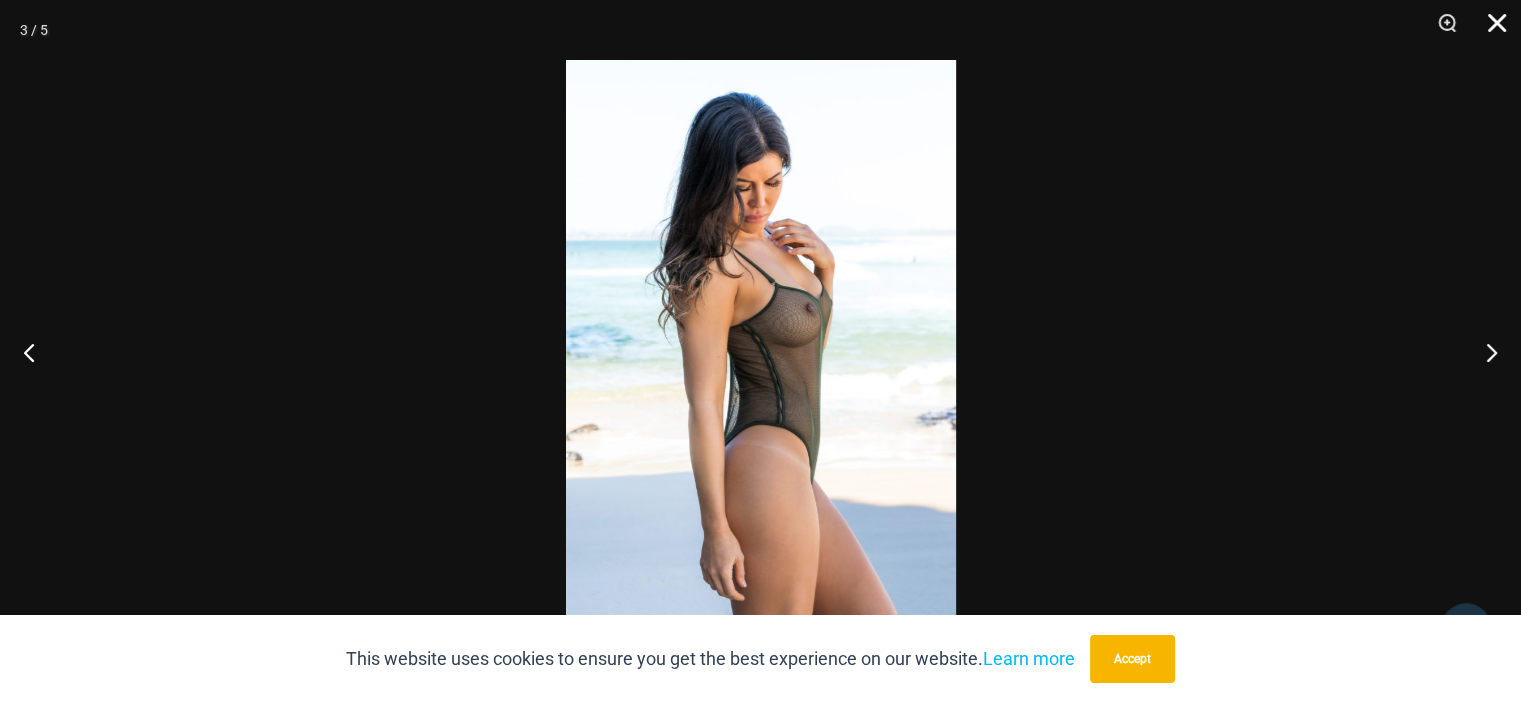 click at bounding box center [1490, 30] 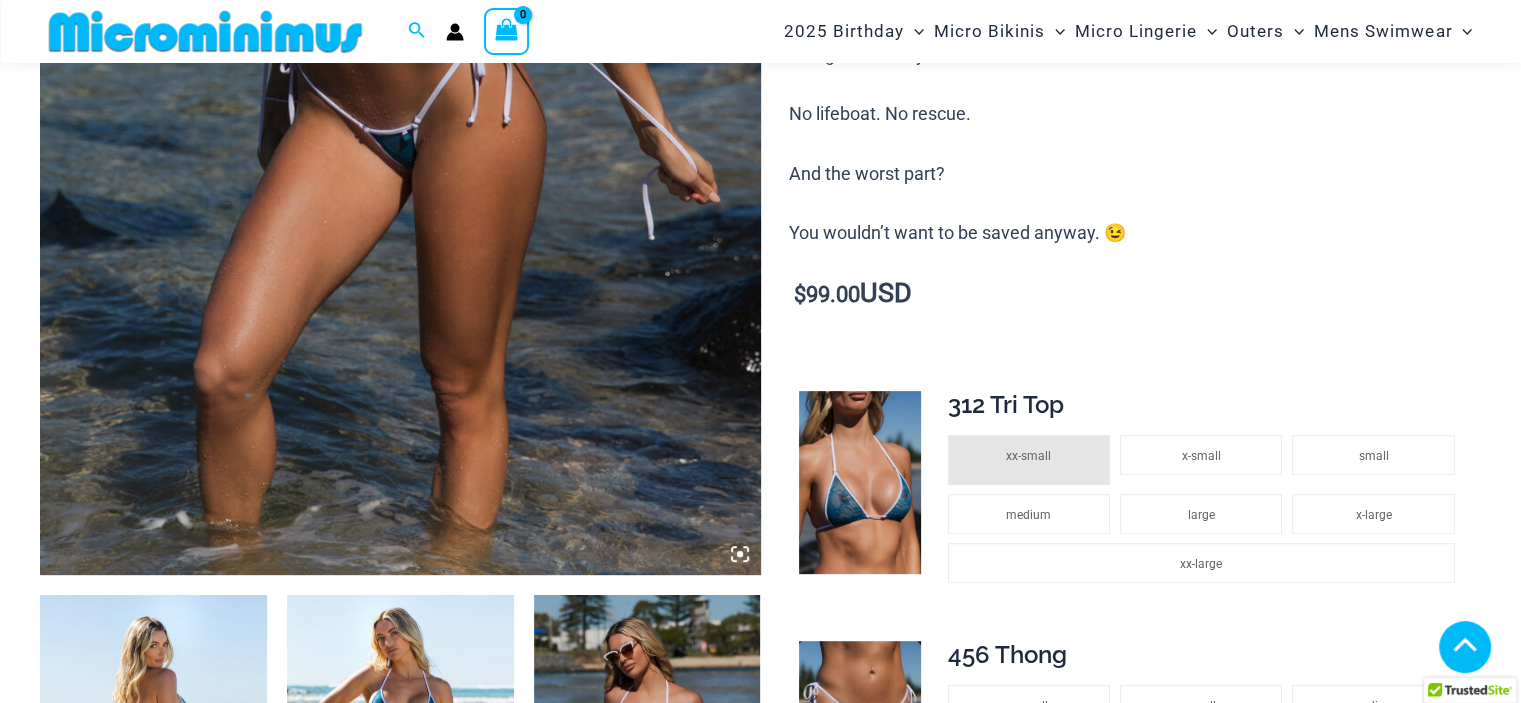 scroll, scrollTop: 984, scrollLeft: 0, axis: vertical 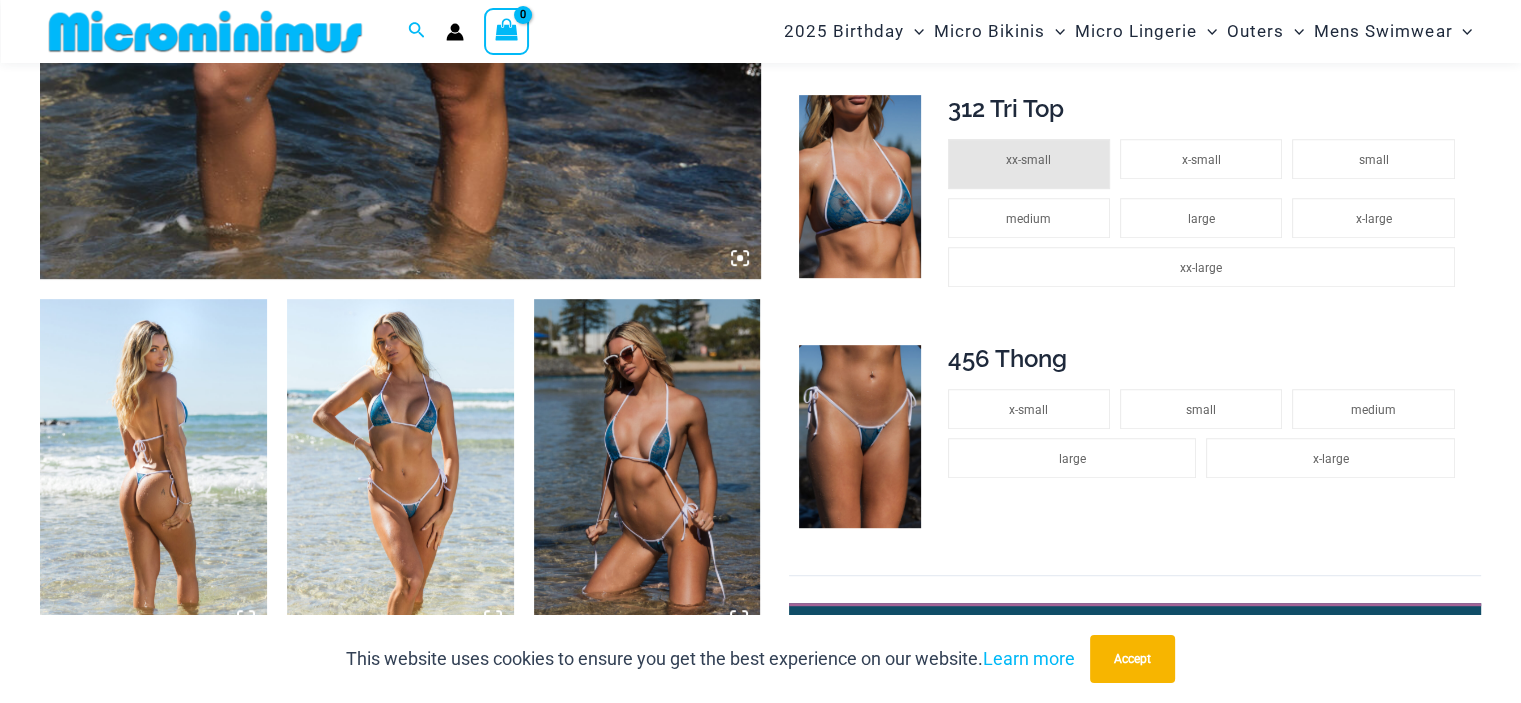 click 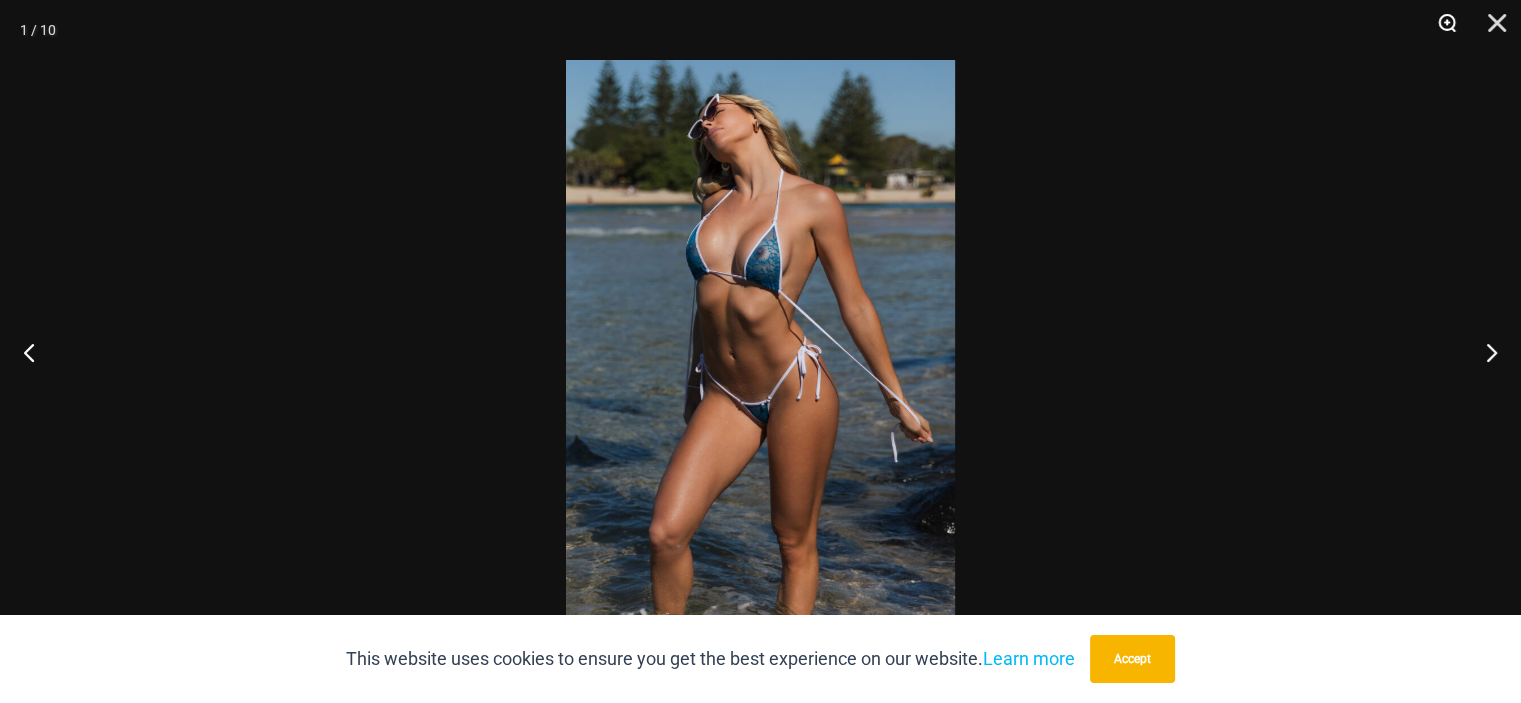 click at bounding box center (1440, 30) 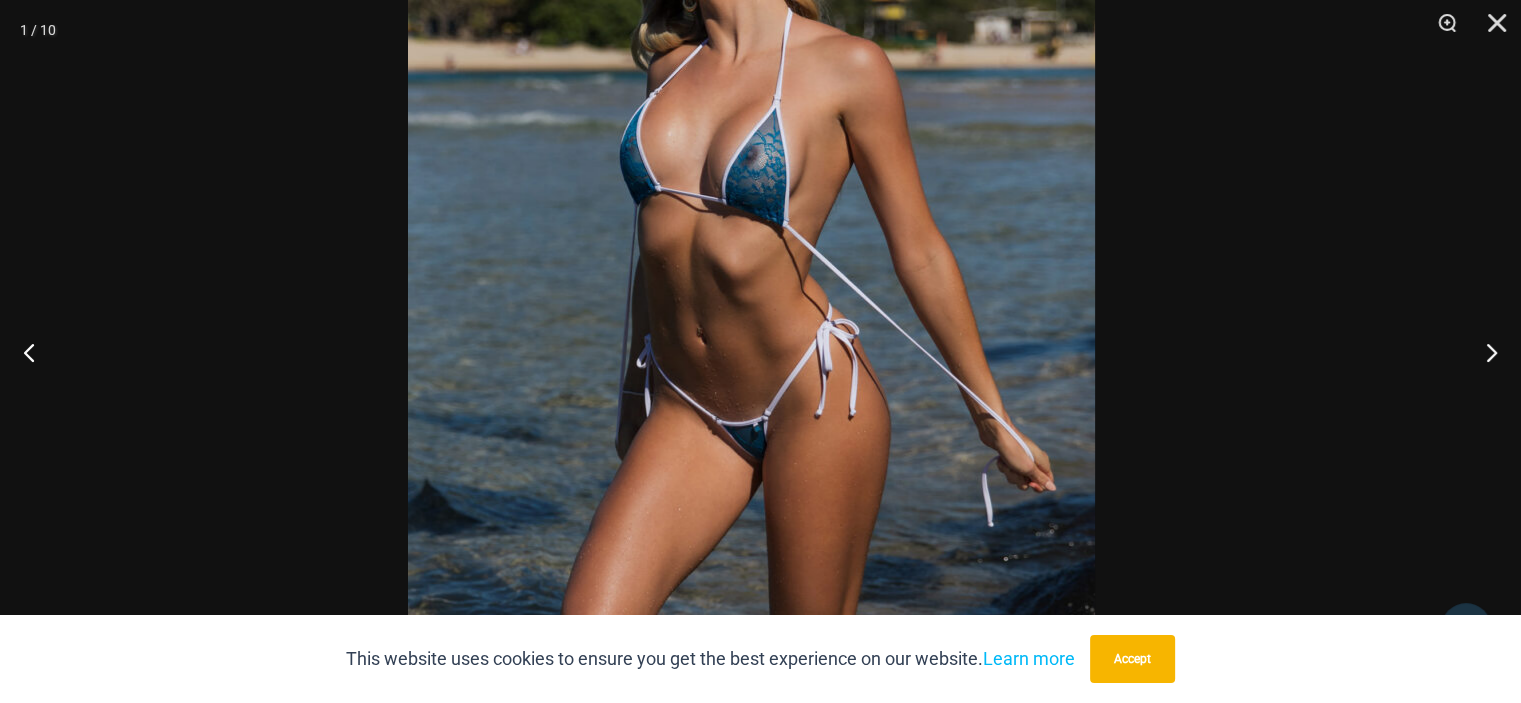 click at bounding box center [751, 331] 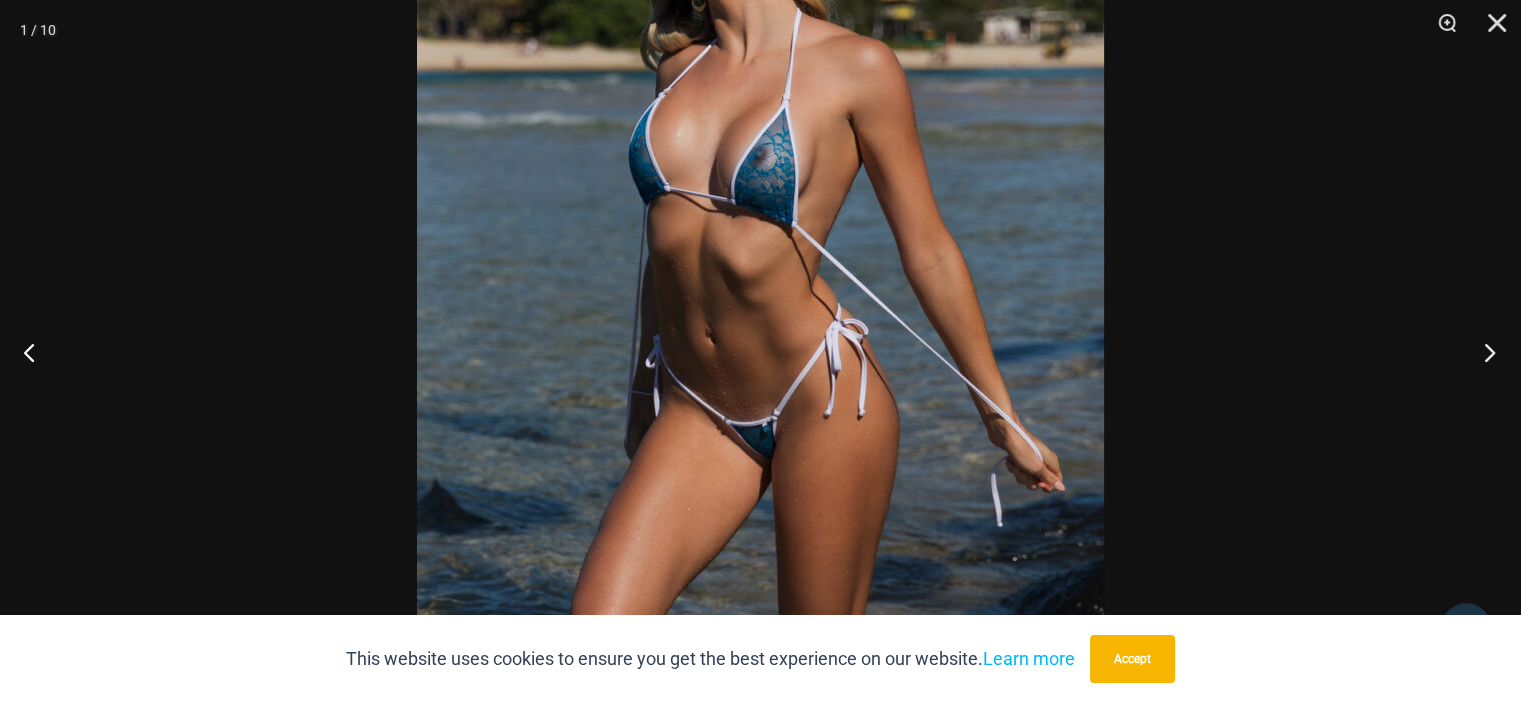 click at bounding box center (1483, 352) 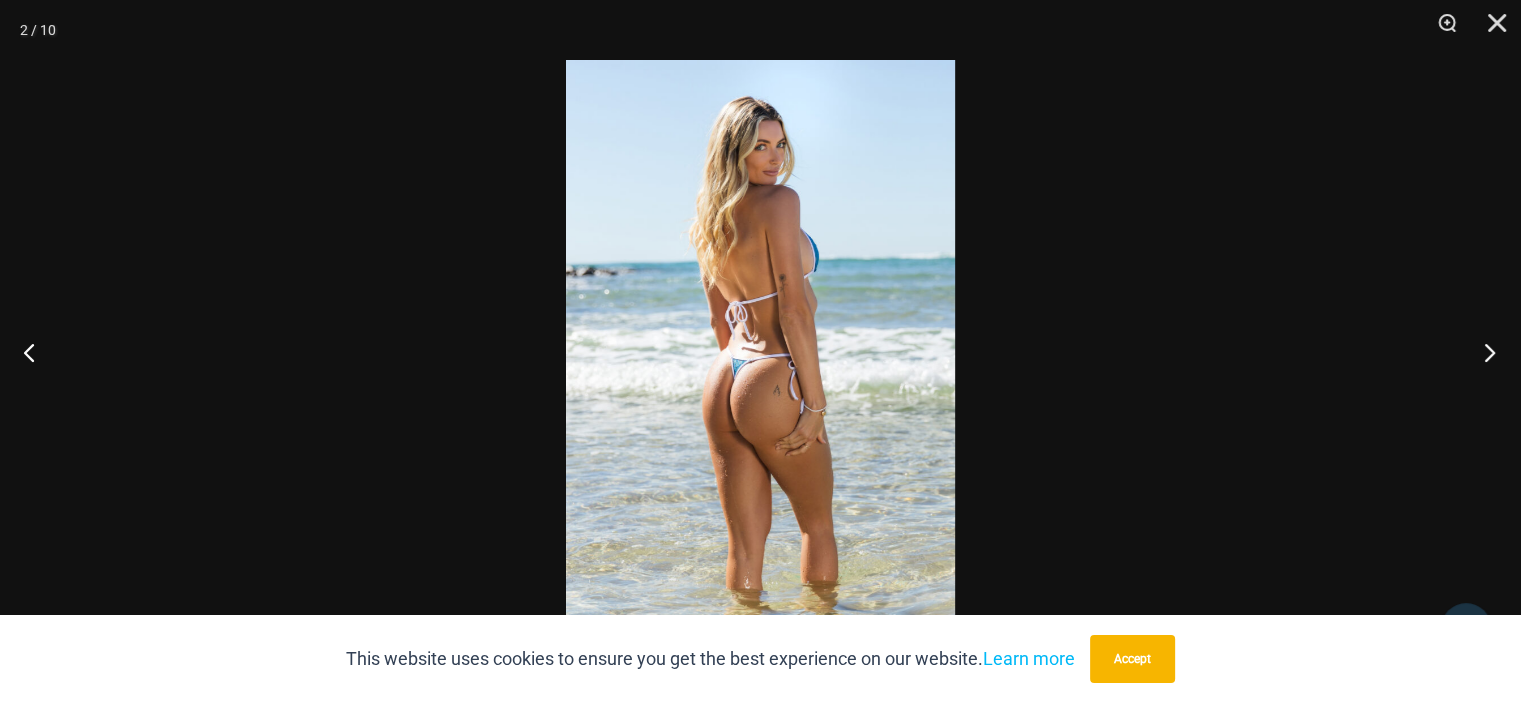 click at bounding box center (1483, 352) 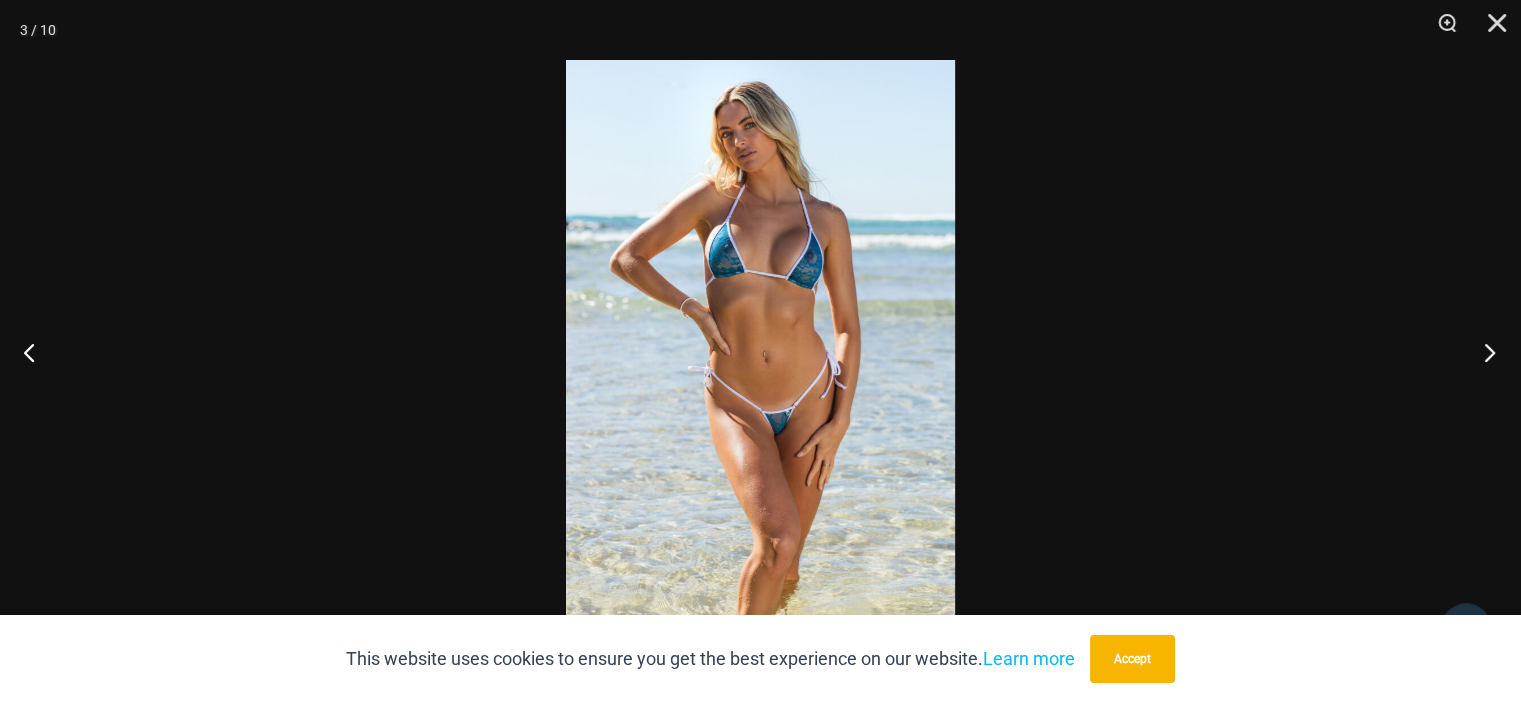 click at bounding box center (1483, 352) 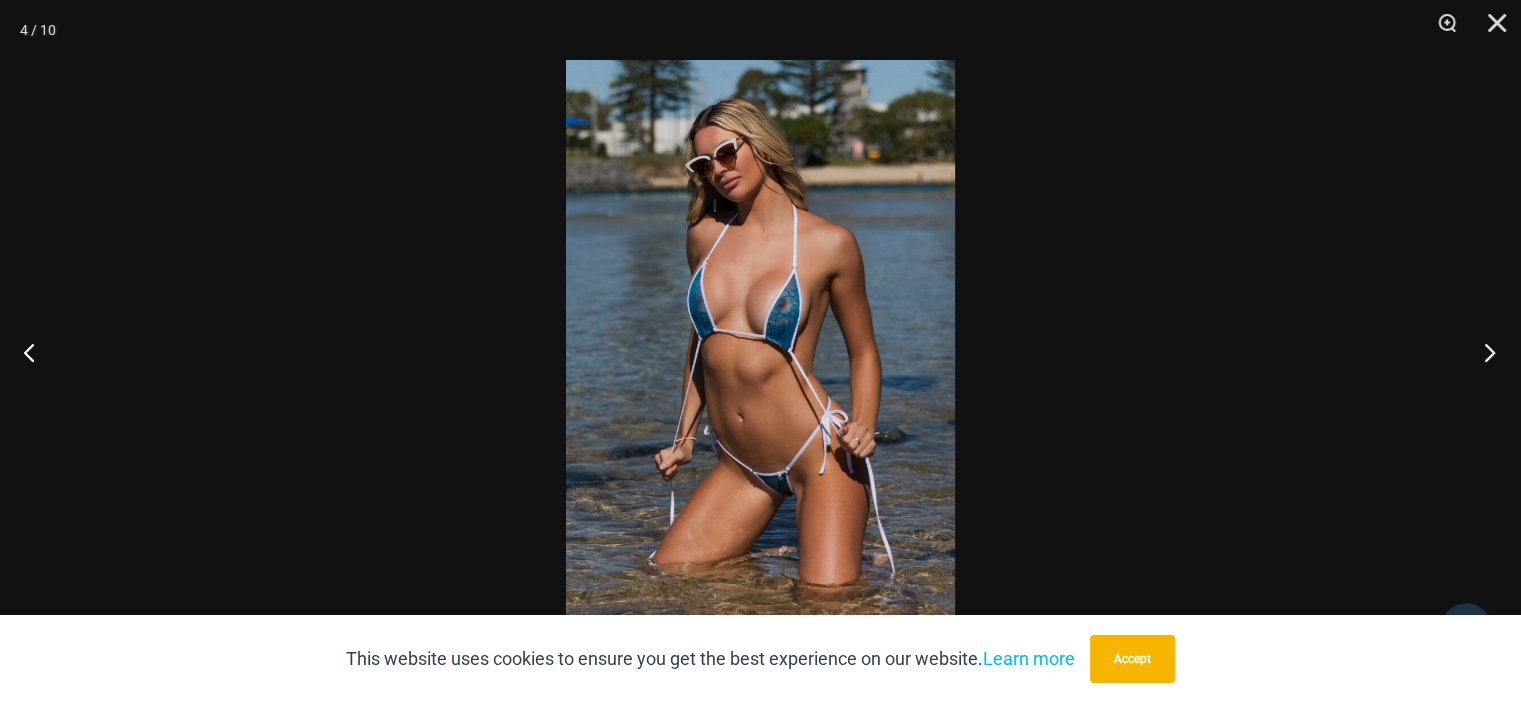 click at bounding box center (1483, 352) 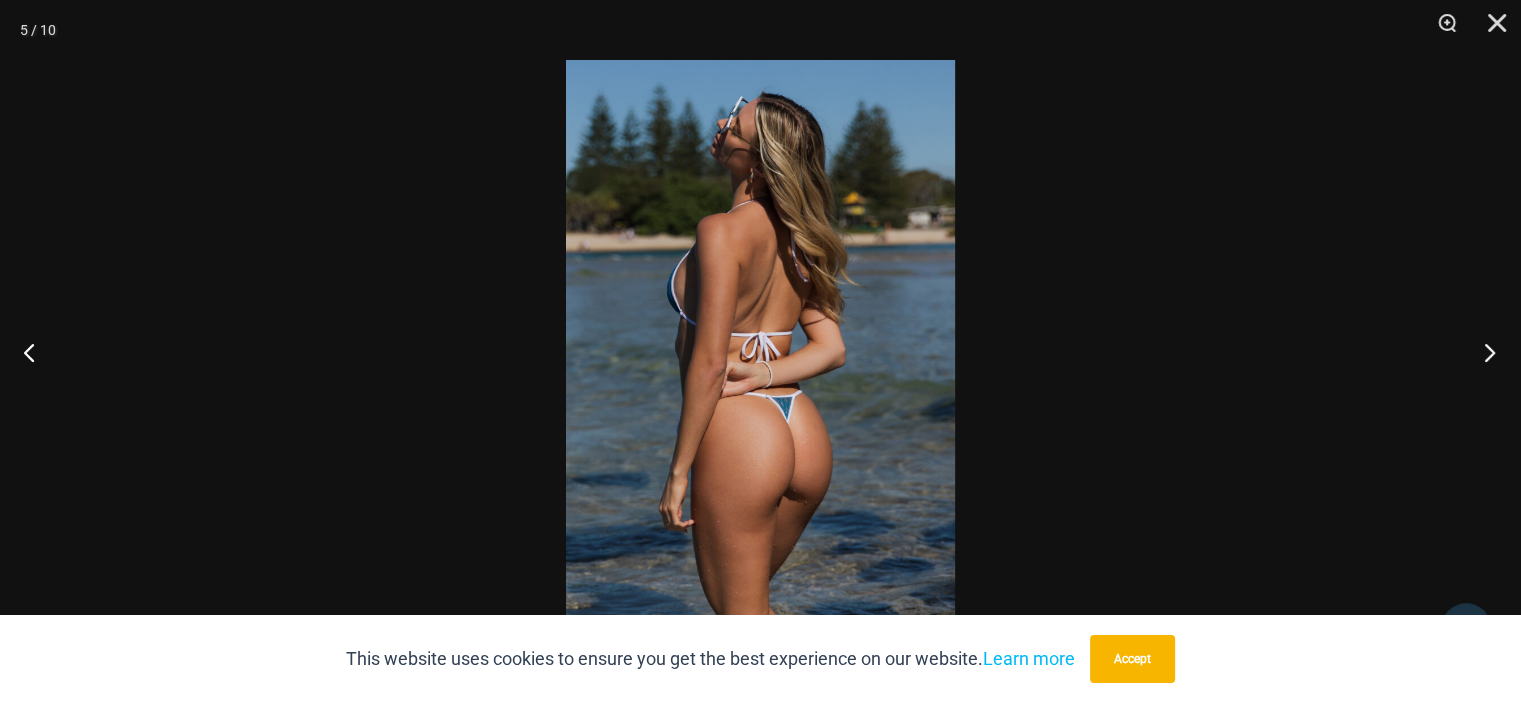 click at bounding box center [1483, 352] 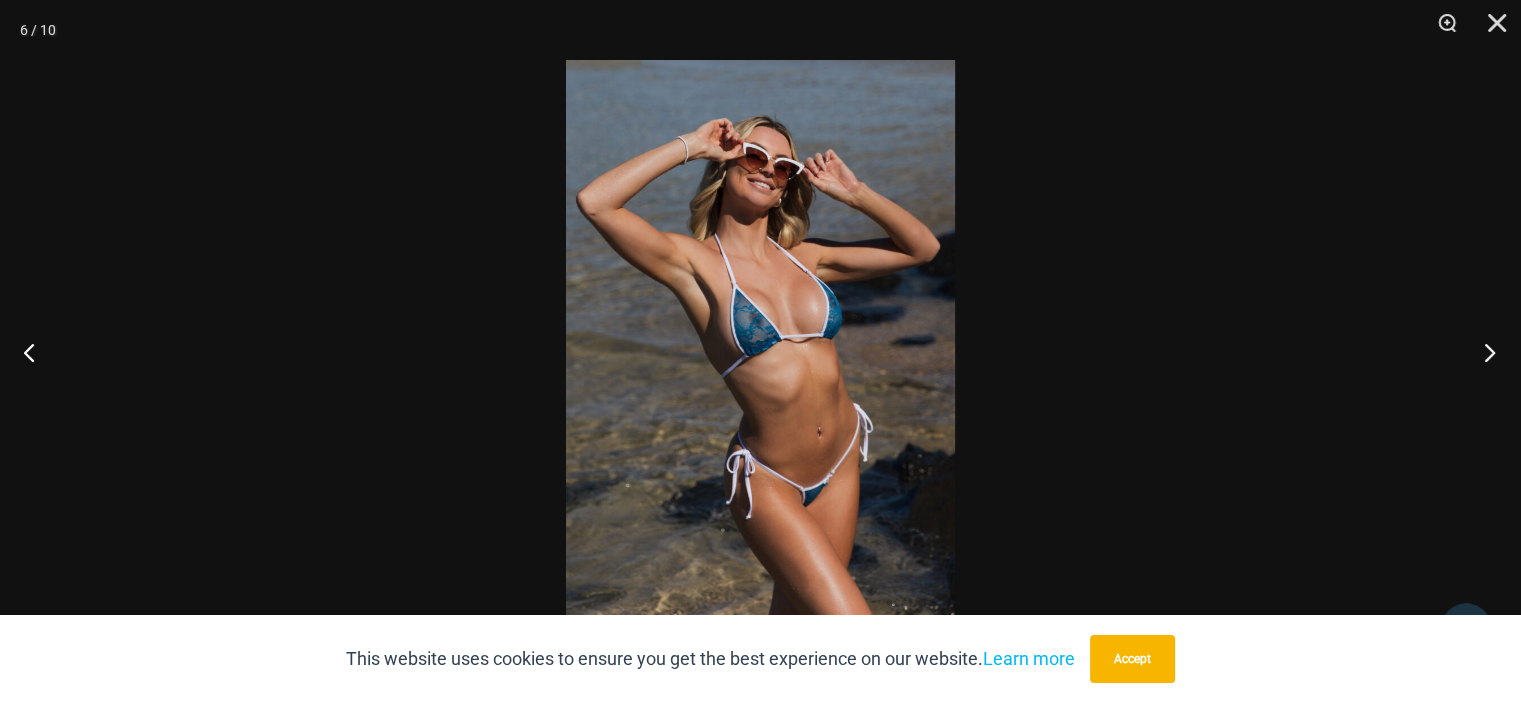 click at bounding box center (1483, 352) 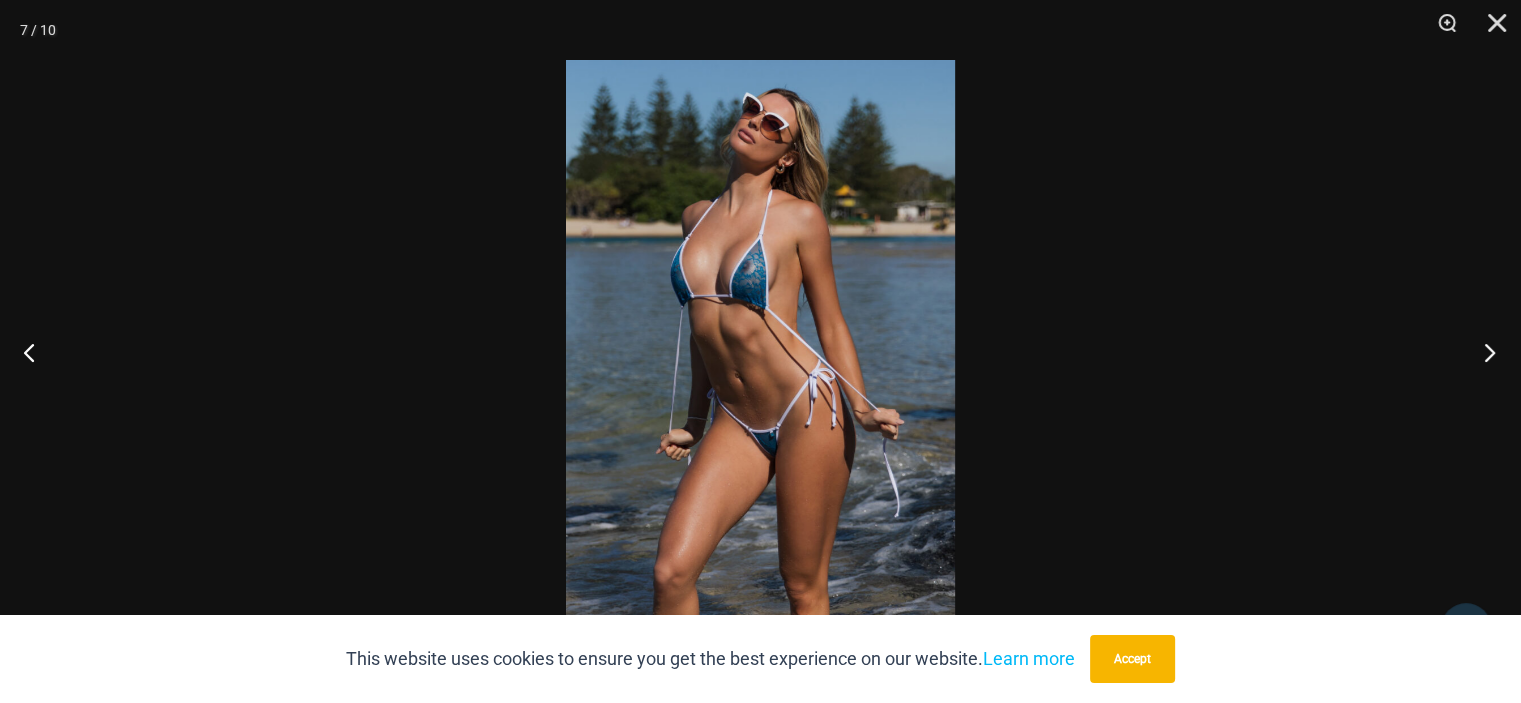 click at bounding box center (1483, 352) 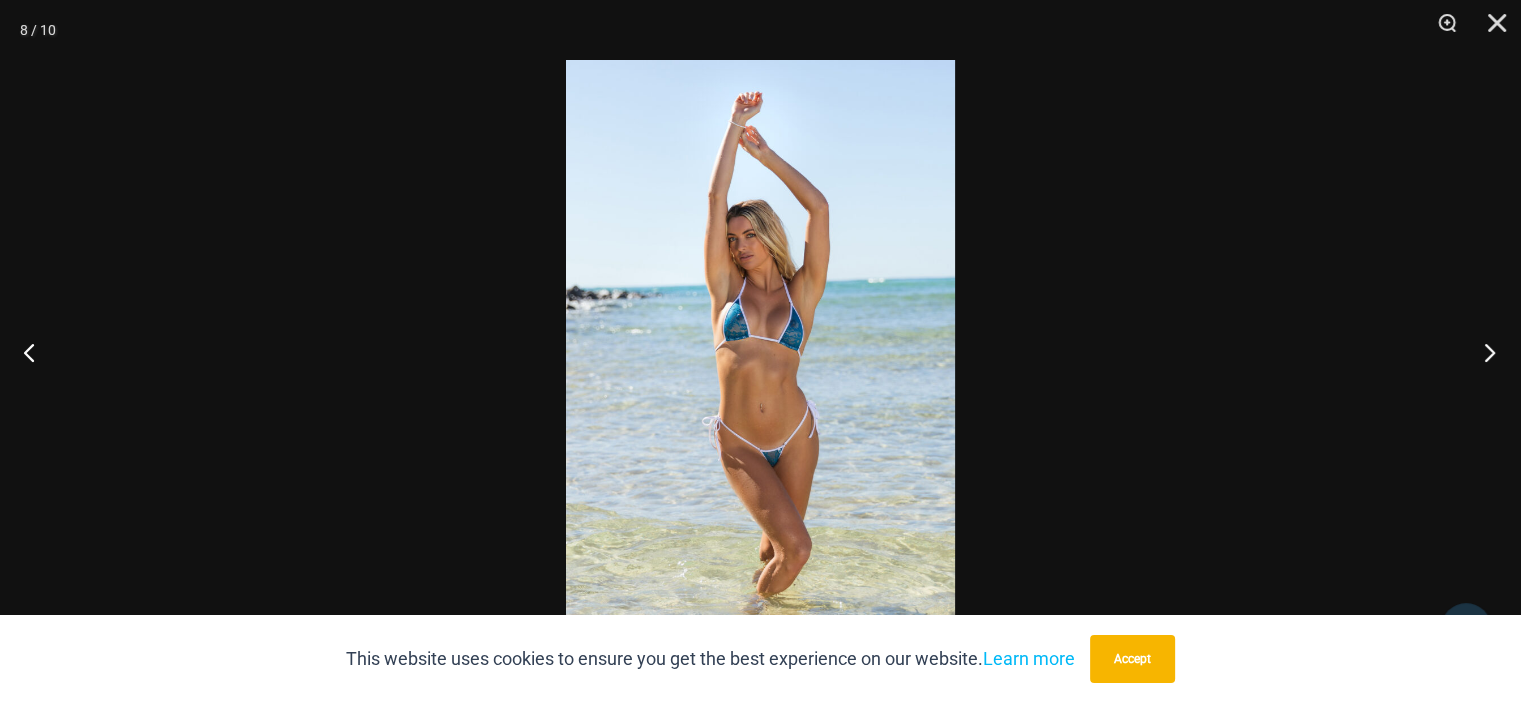 click at bounding box center (1483, 352) 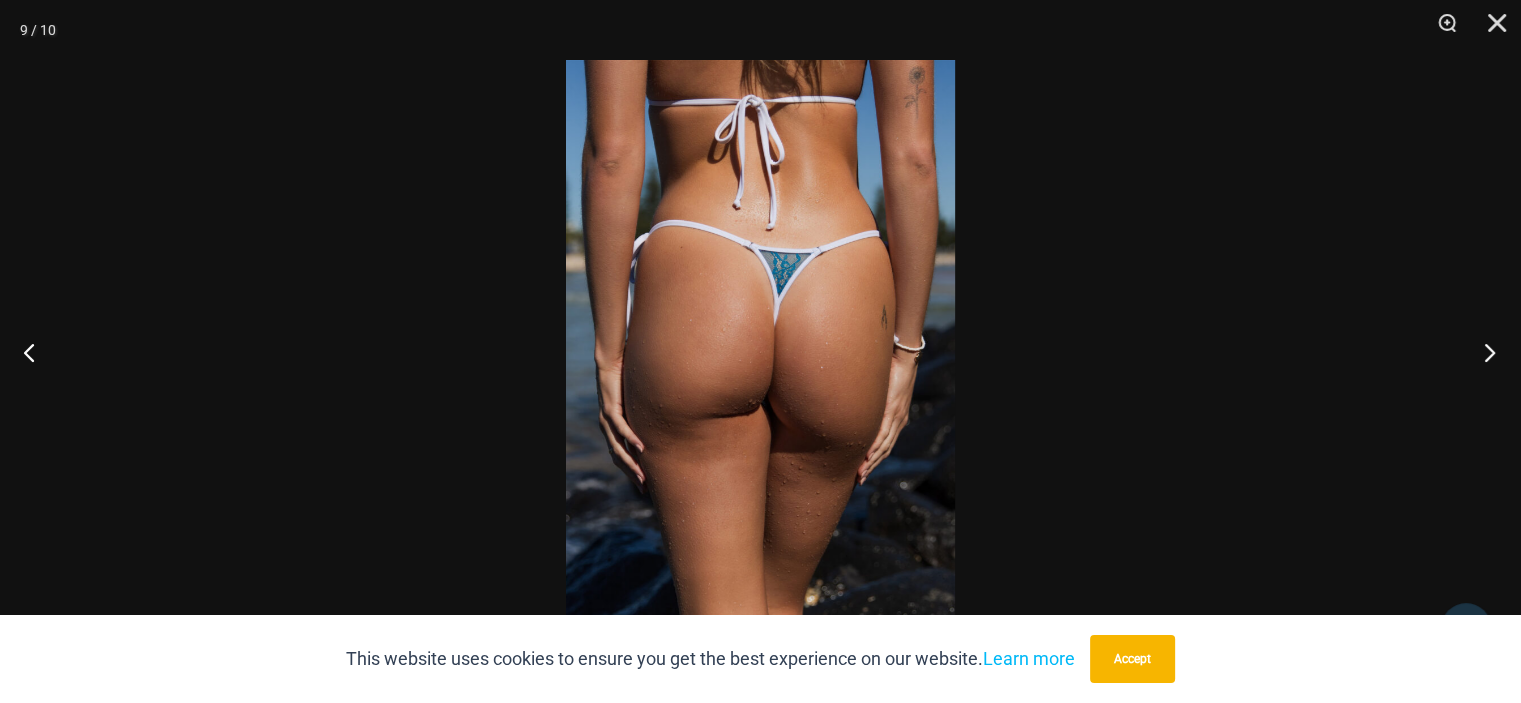 click at bounding box center (1483, 352) 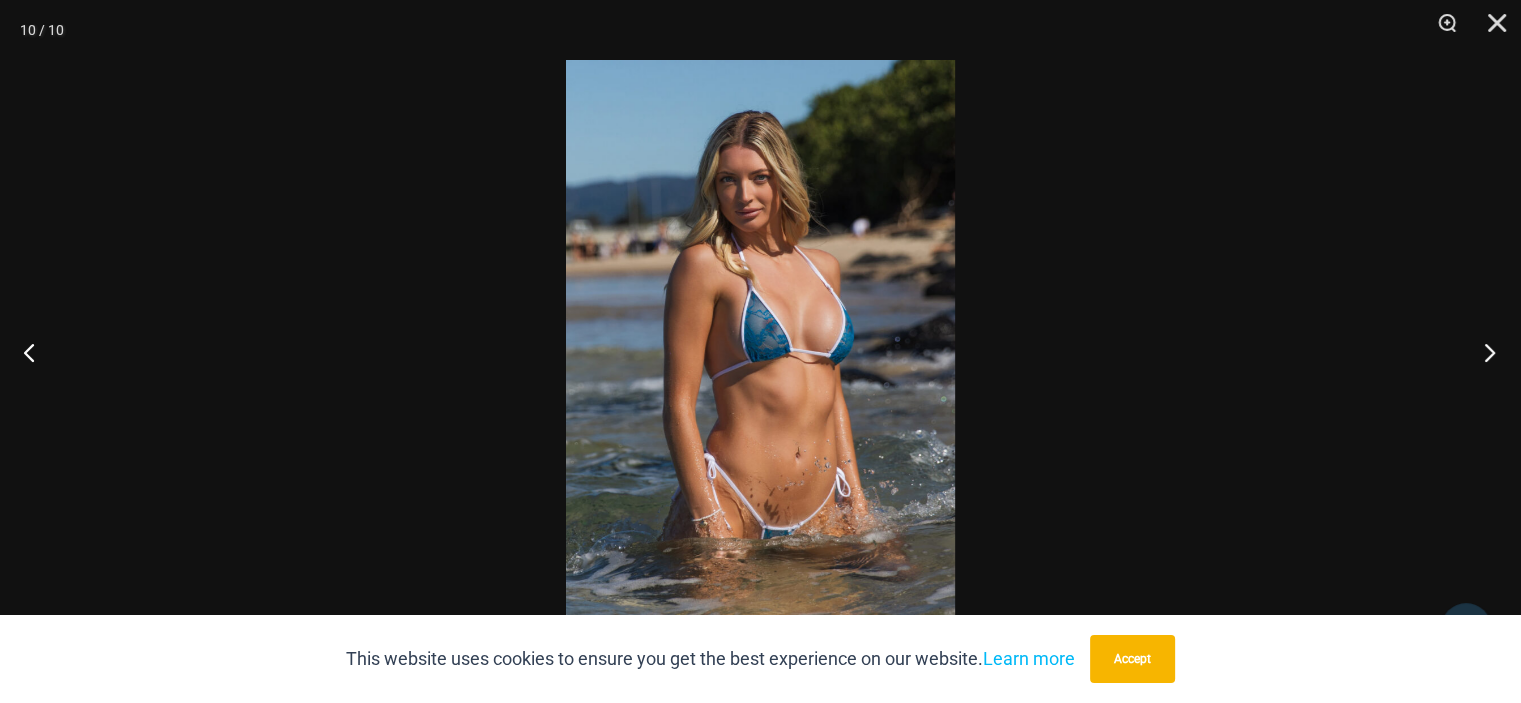click at bounding box center [1483, 352] 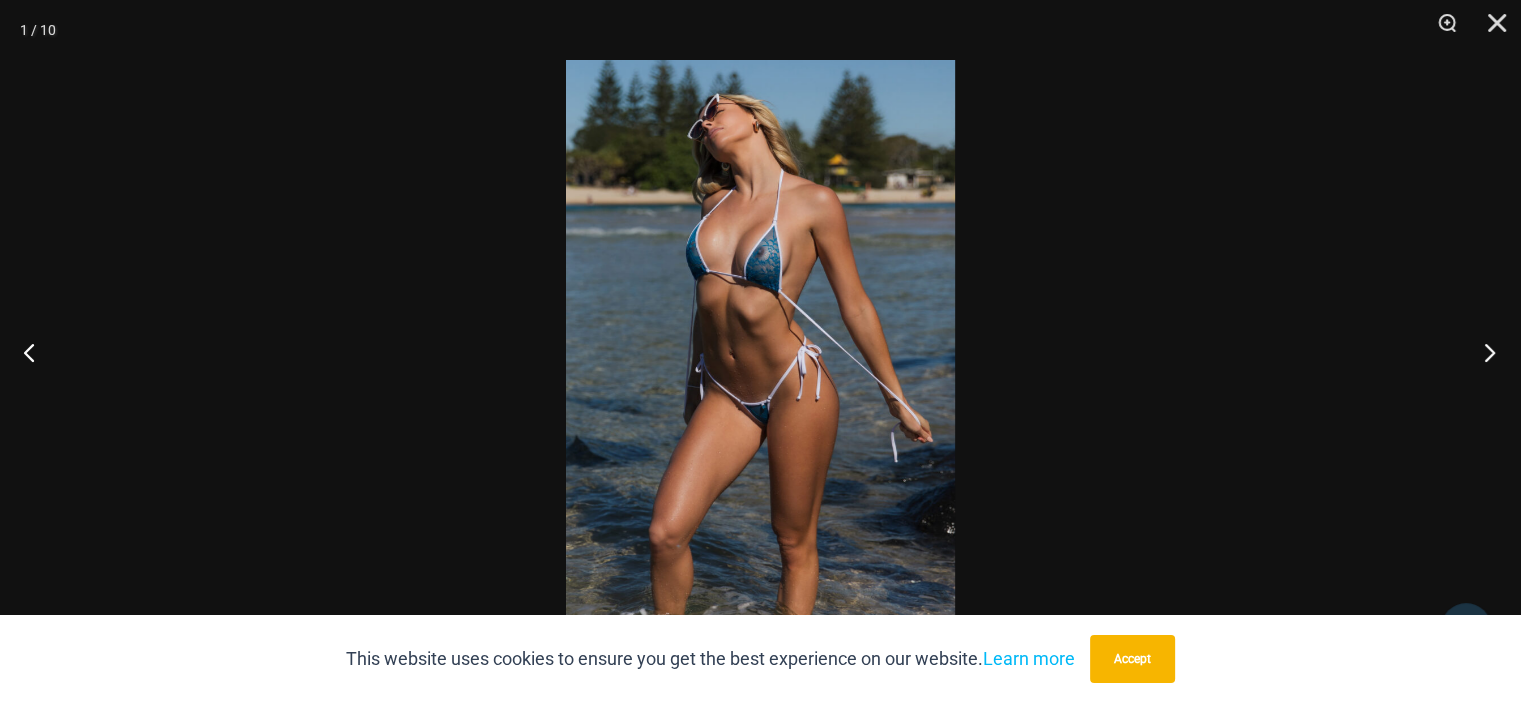 click at bounding box center (1483, 352) 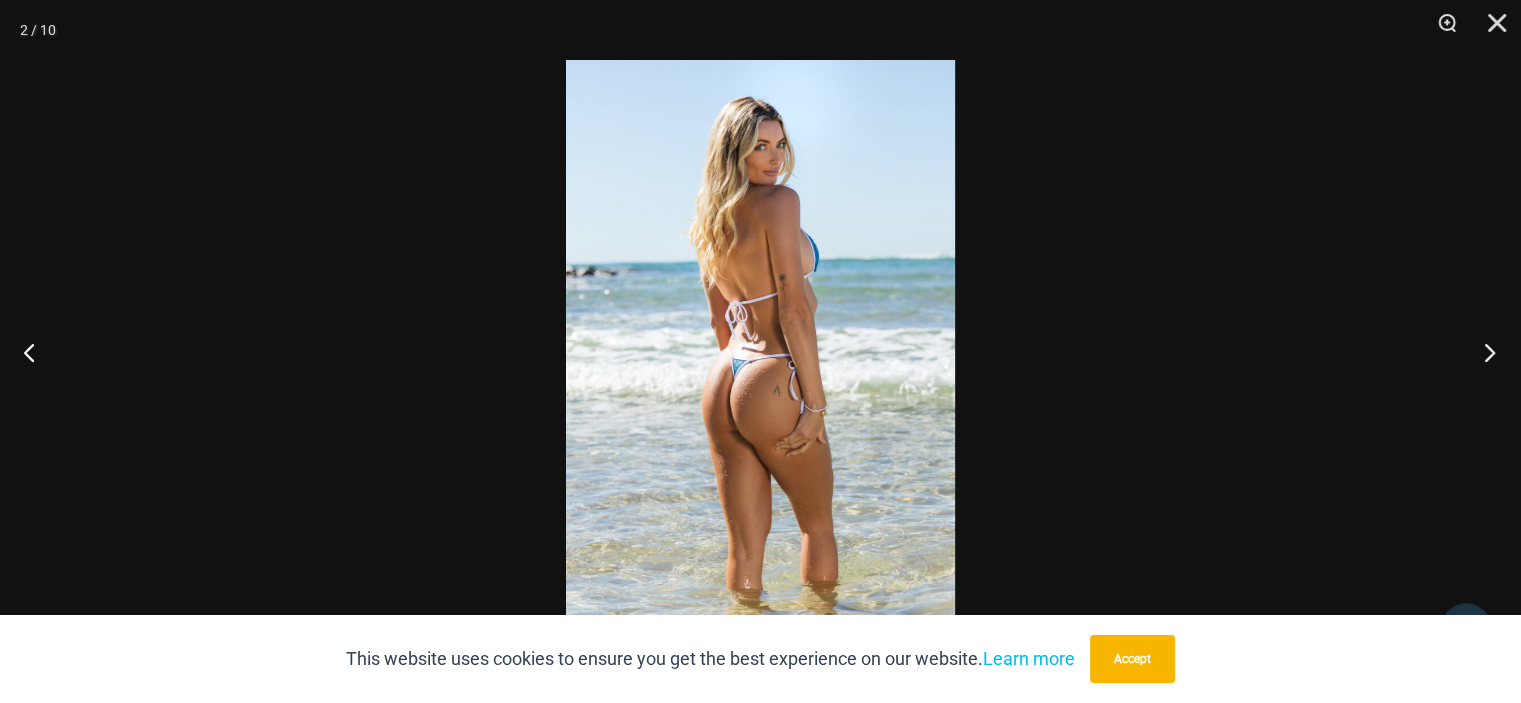 click at bounding box center [1483, 352] 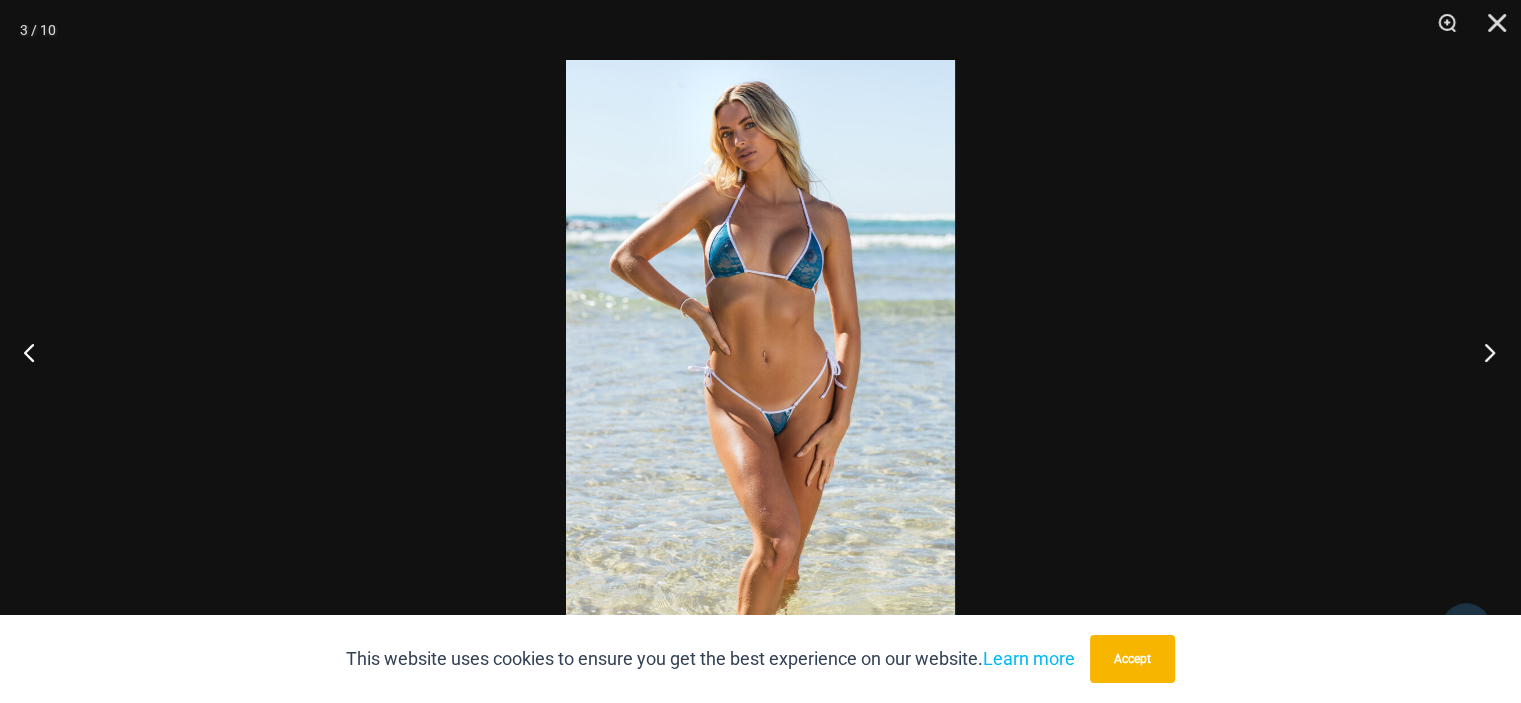 click at bounding box center [1483, 352] 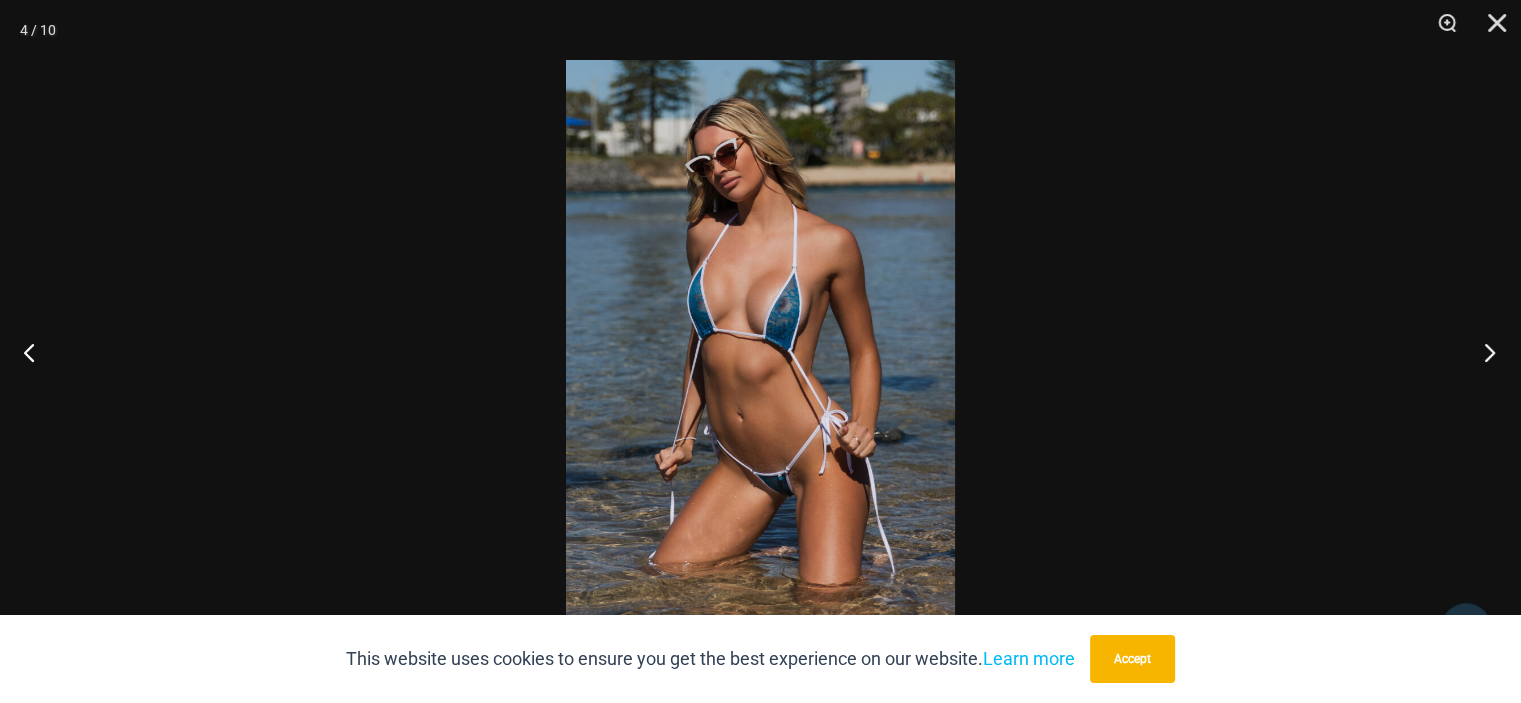 click at bounding box center [1483, 352] 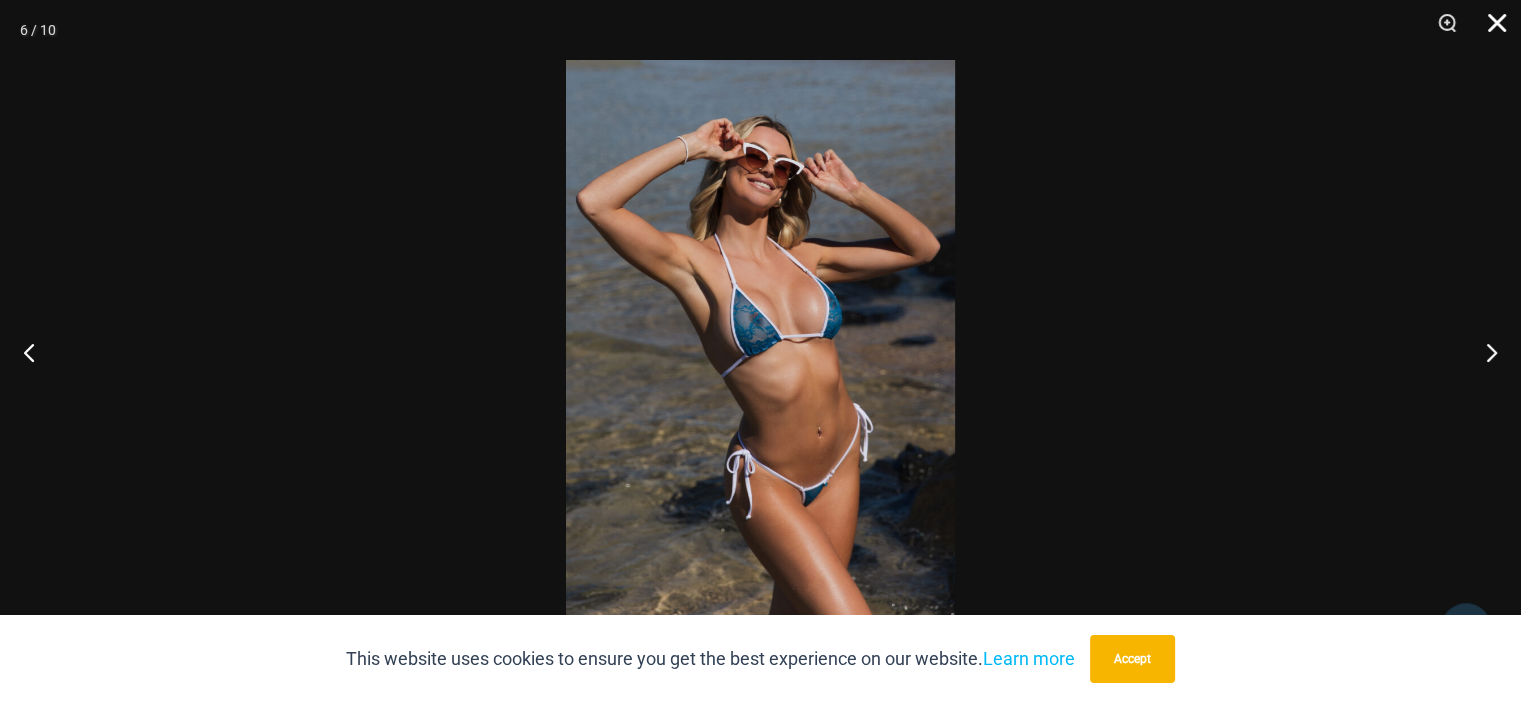 click at bounding box center (1490, 30) 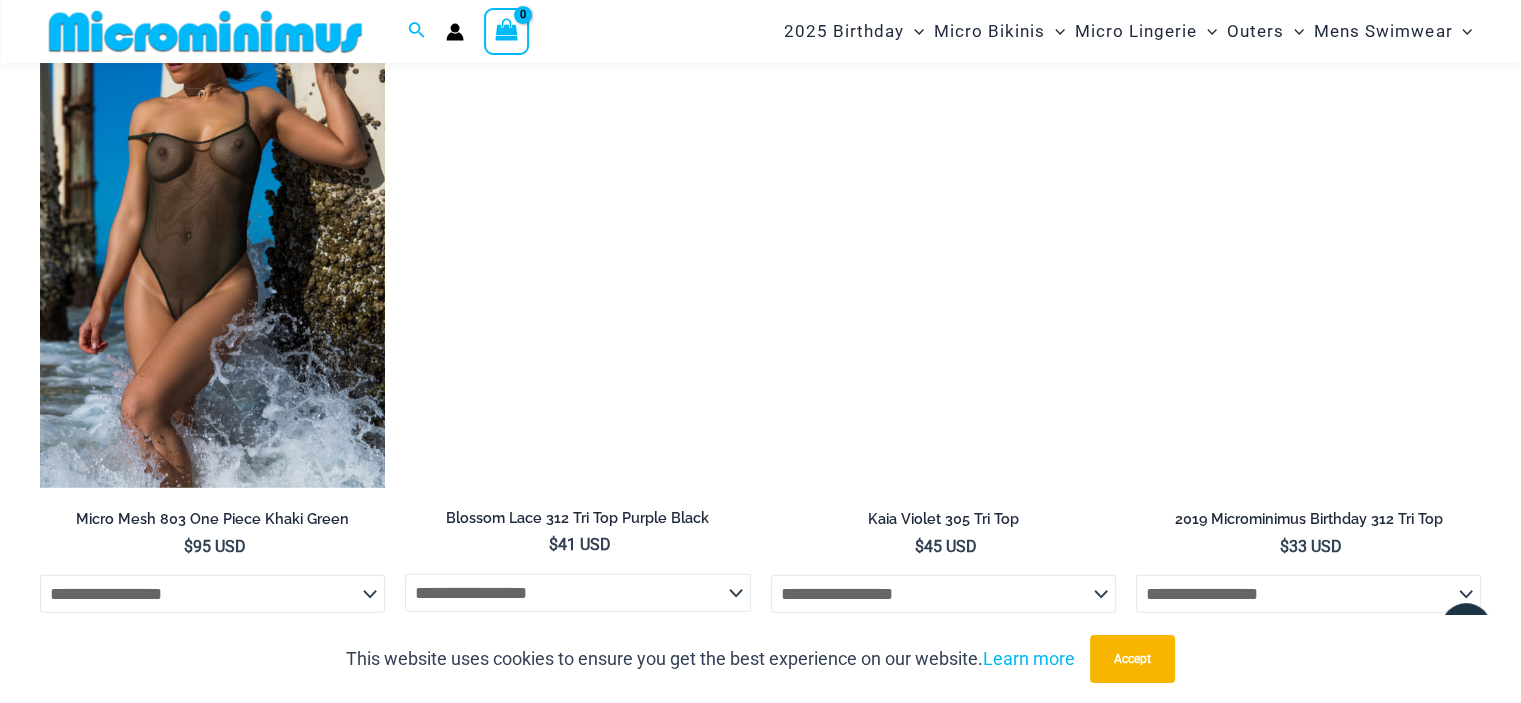 scroll, scrollTop: 5818, scrollLeft: 0, axis: vertical 